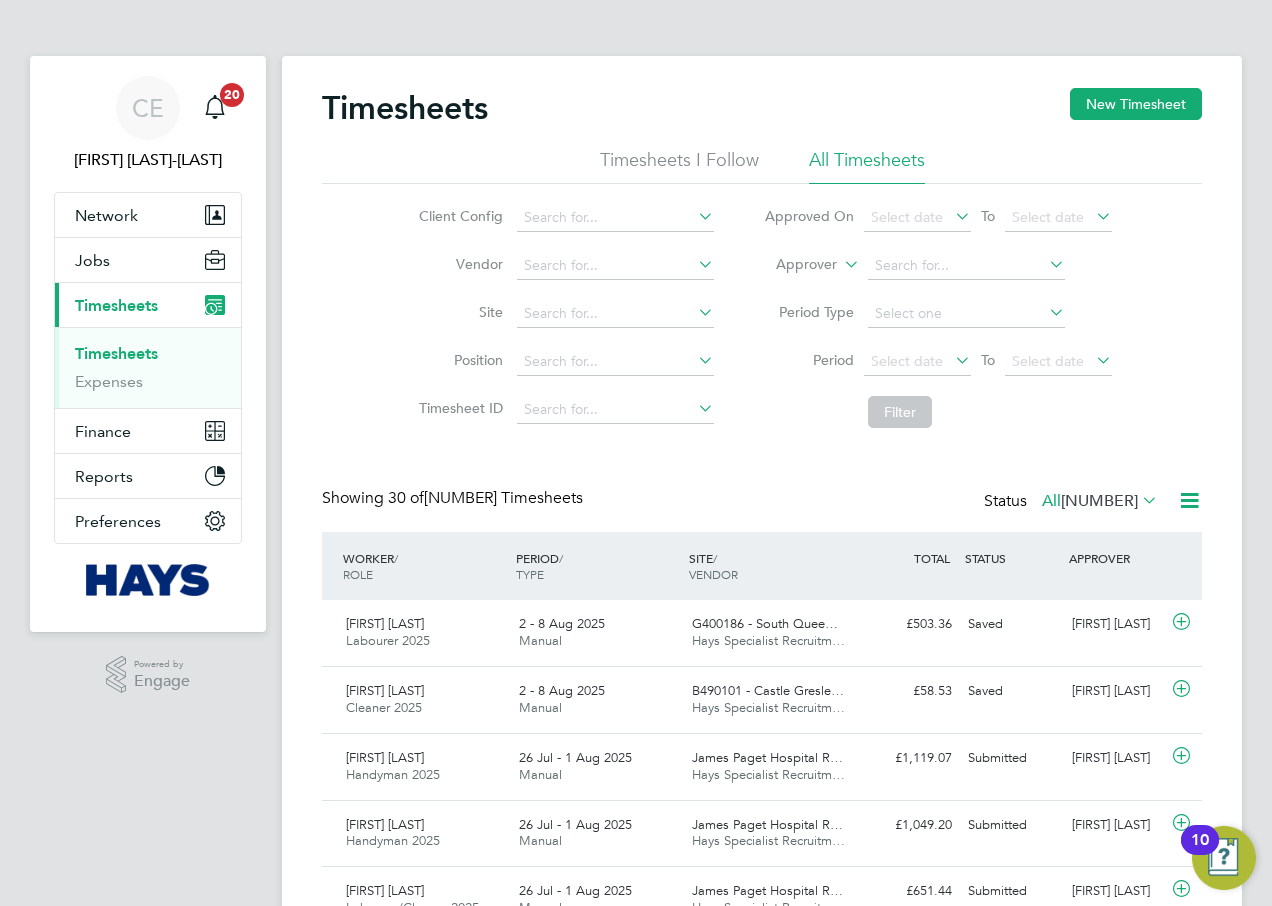scroll, scrollTop: 0, scrollLeft: 0, axis: both 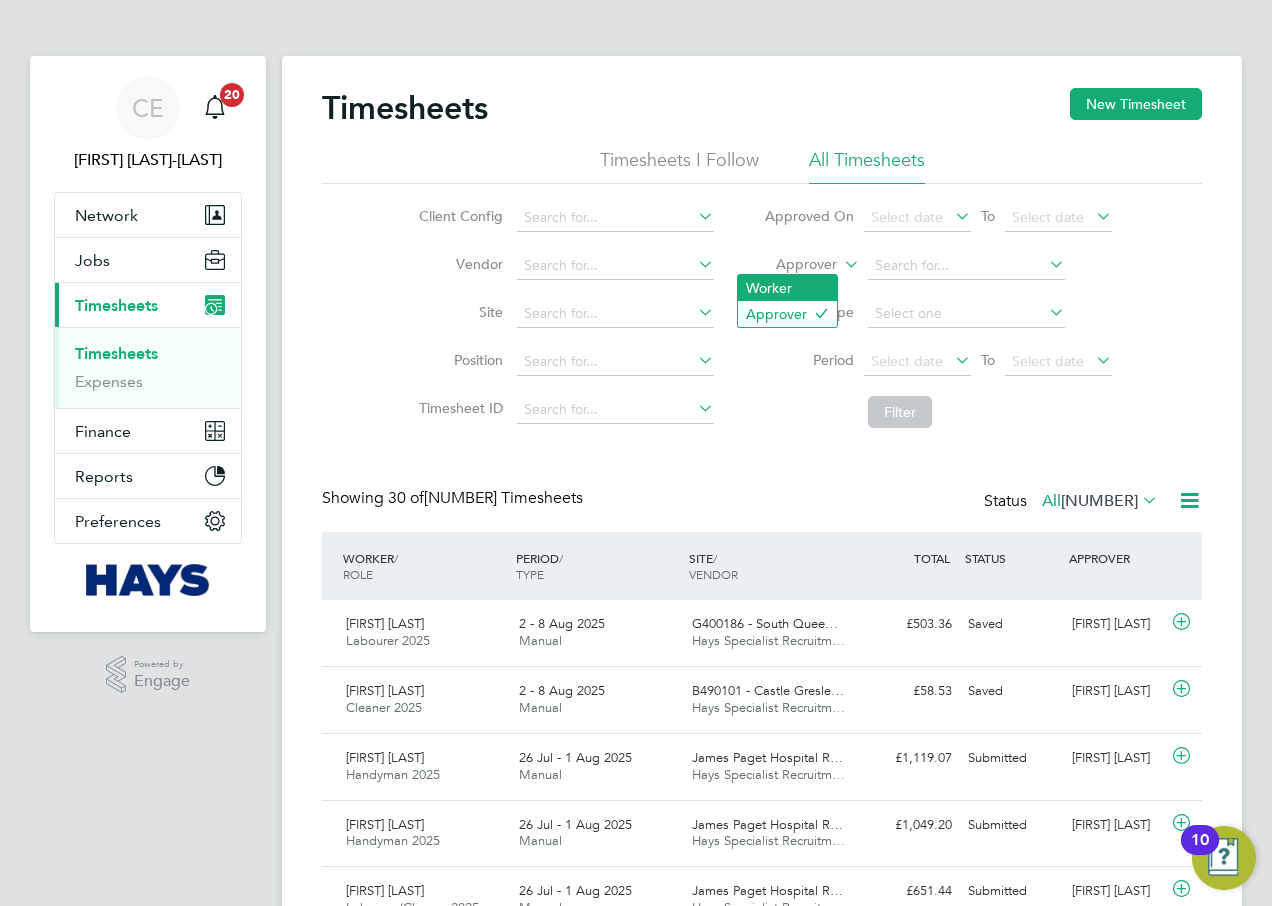 click on "Worker" 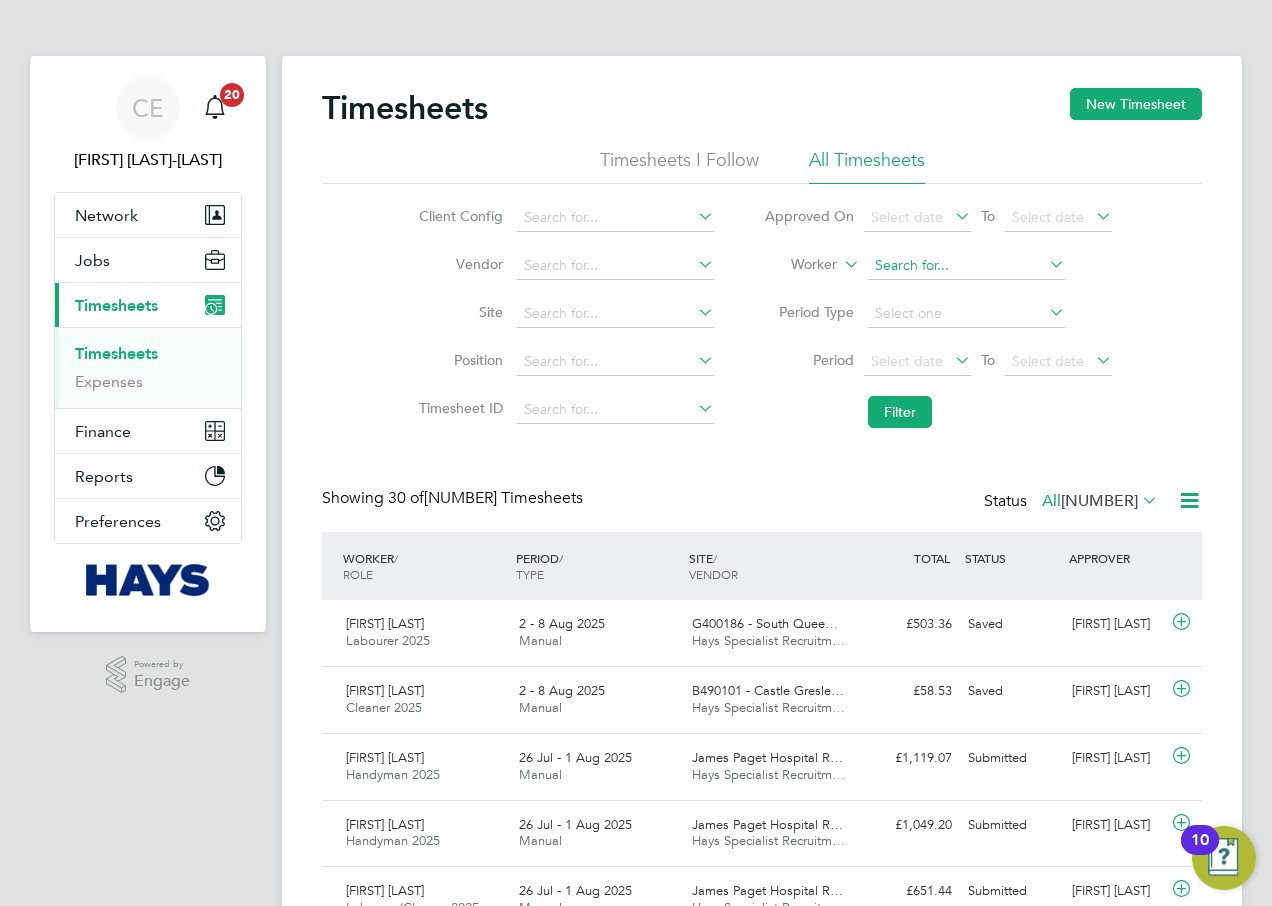 click 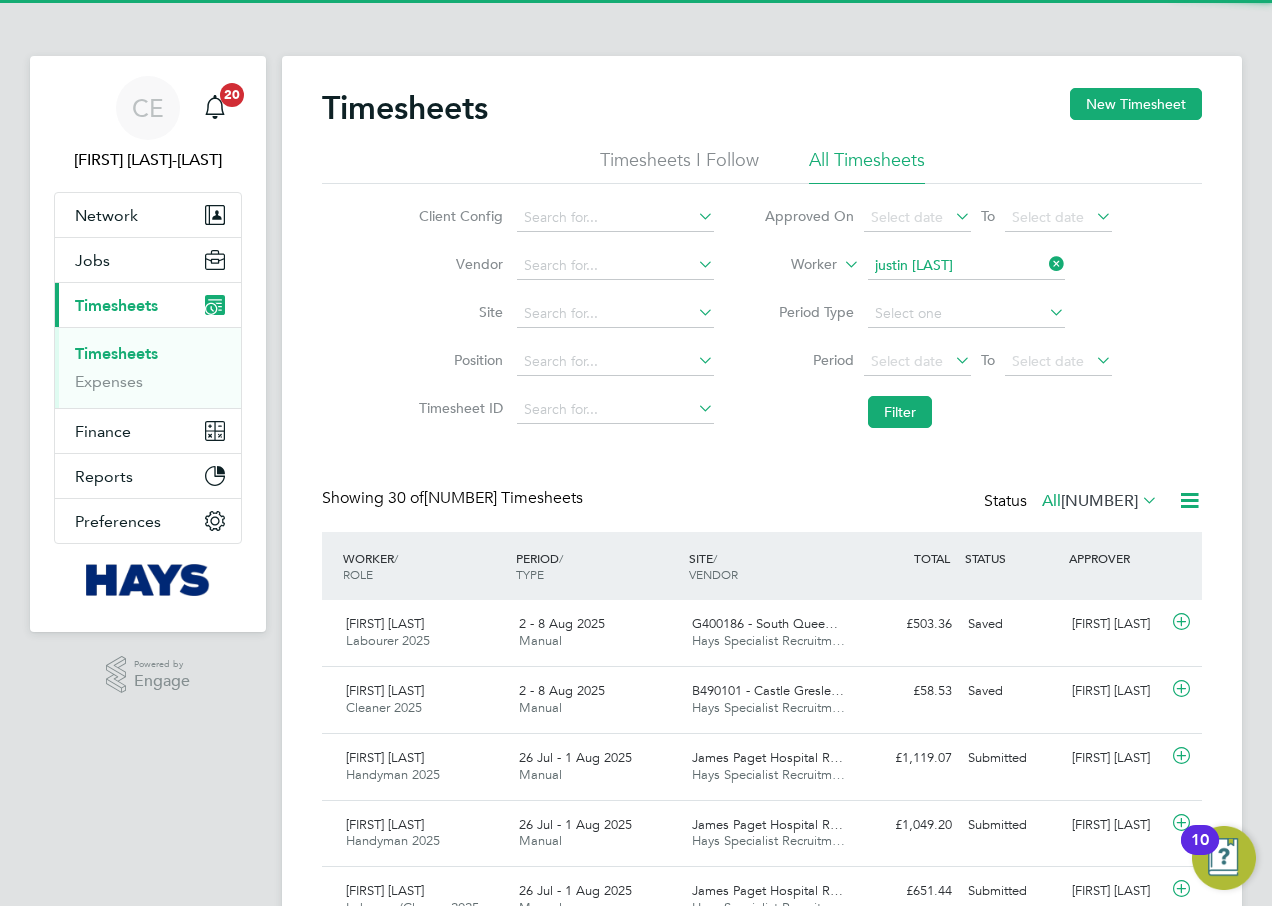 click on "Justin   Cain" 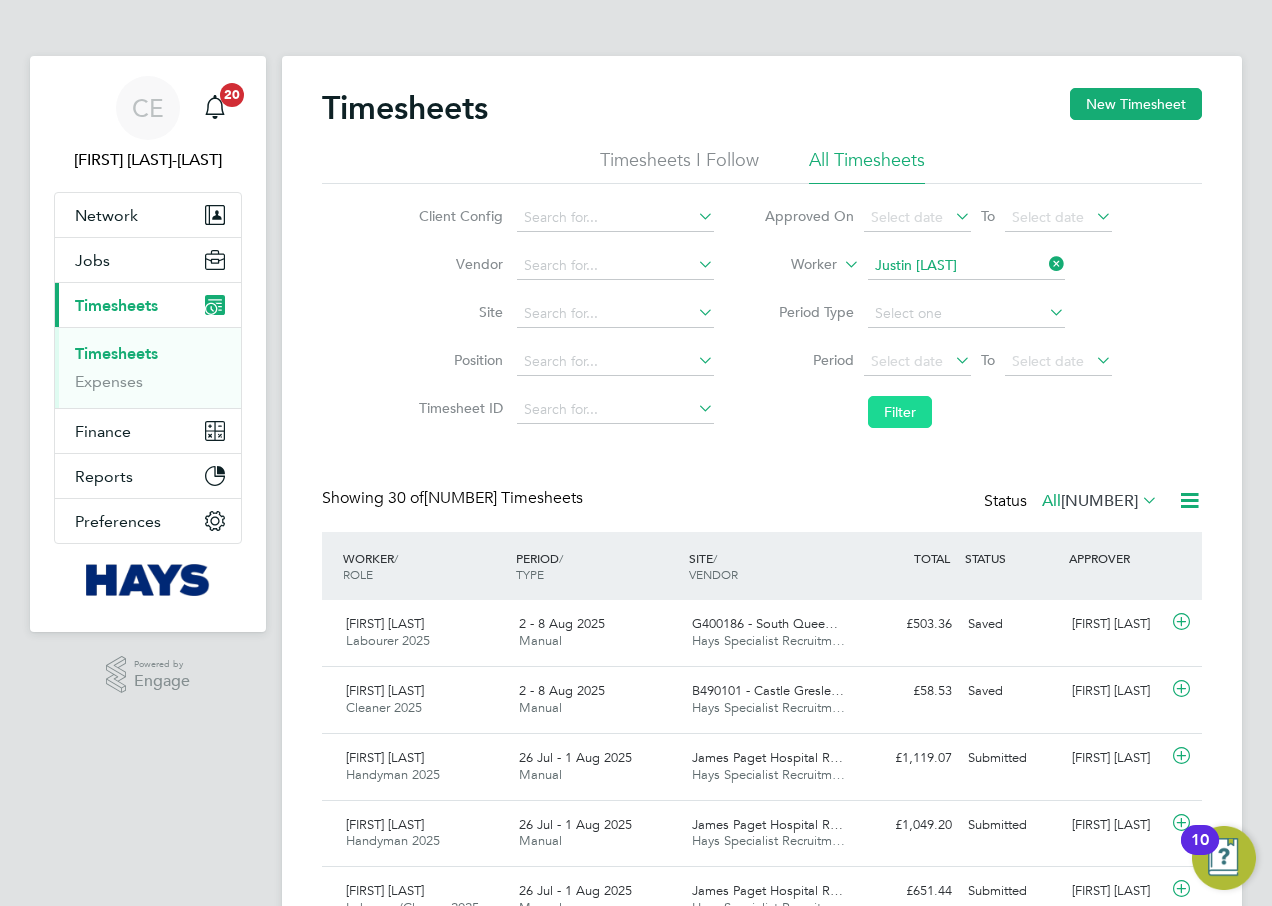 click on "Filter" 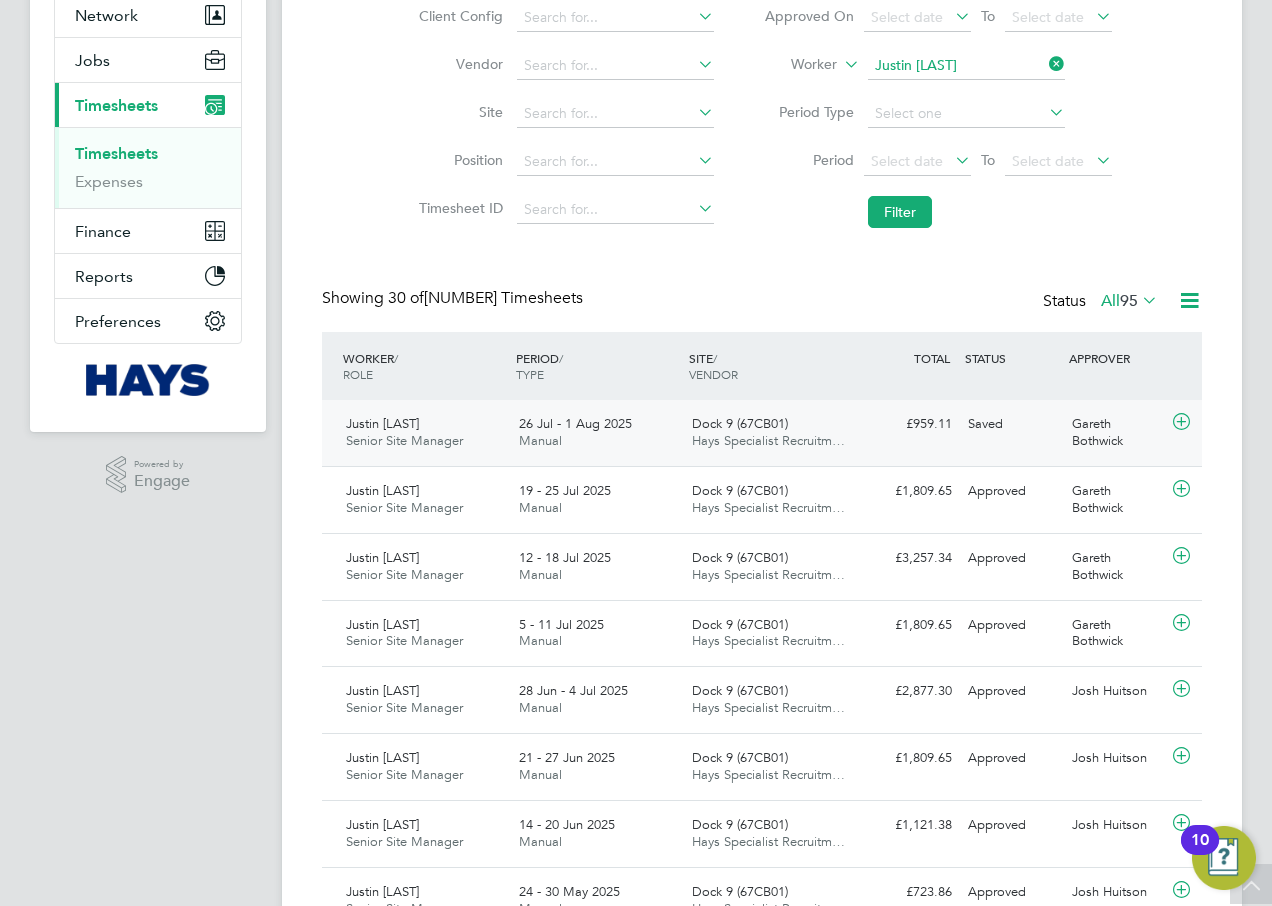 click on "Dock 9 (67CB01) Hays Specialist Recruitm…" 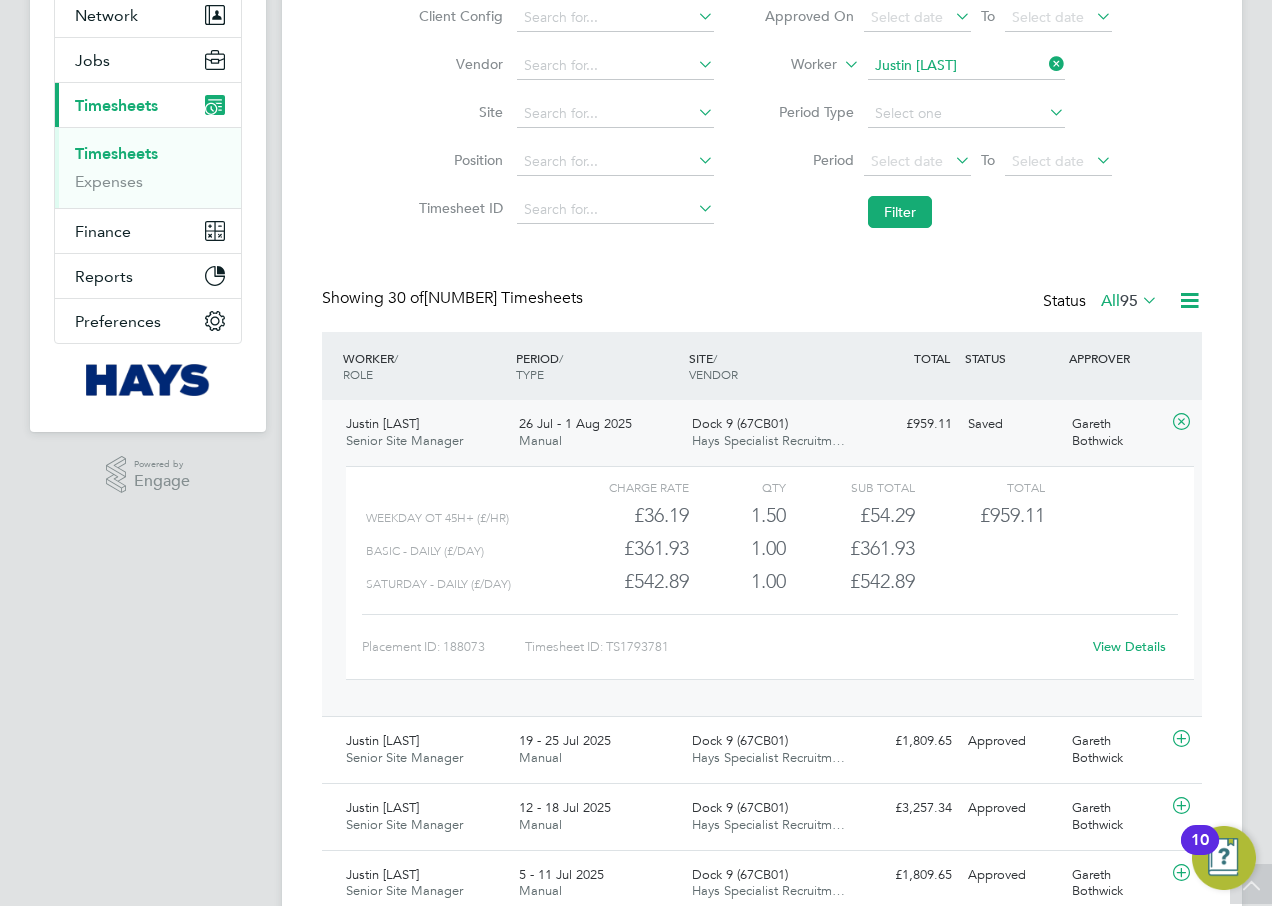 click on "View Details" 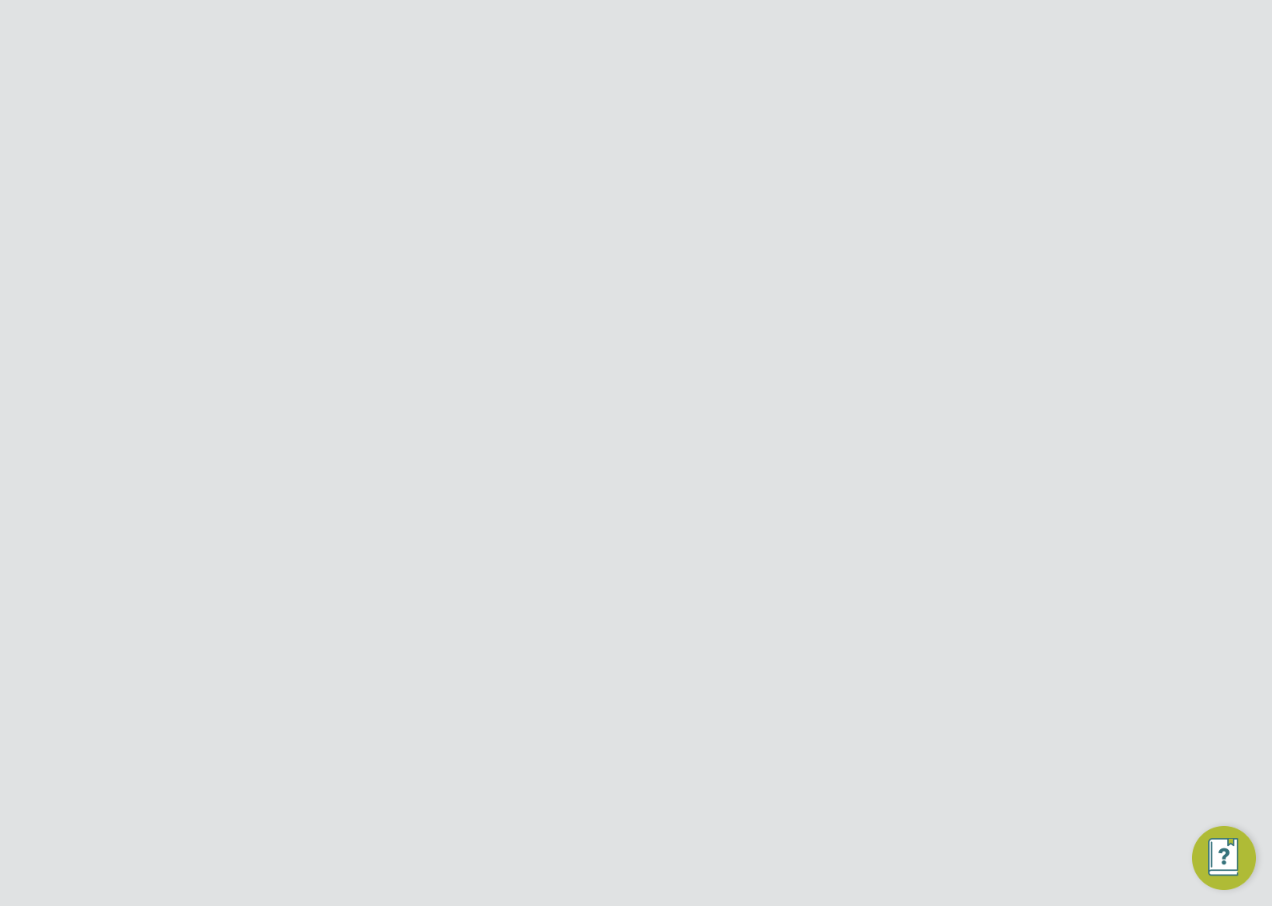 scroll, scrollTop: 0, scrollLeft: 0, axis: both 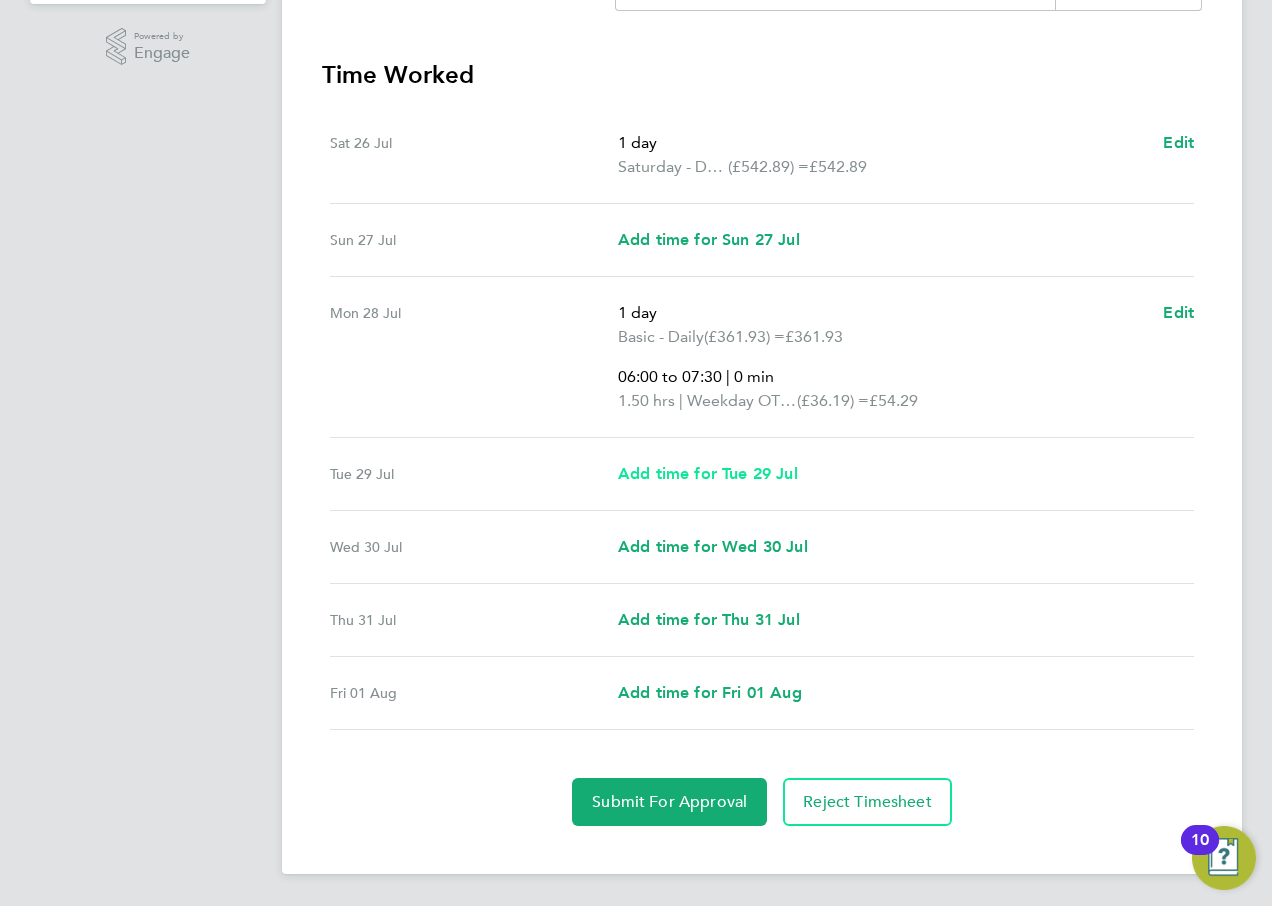 click on "Add time for Tue 29 Jul" at bounding box center [708, 474] 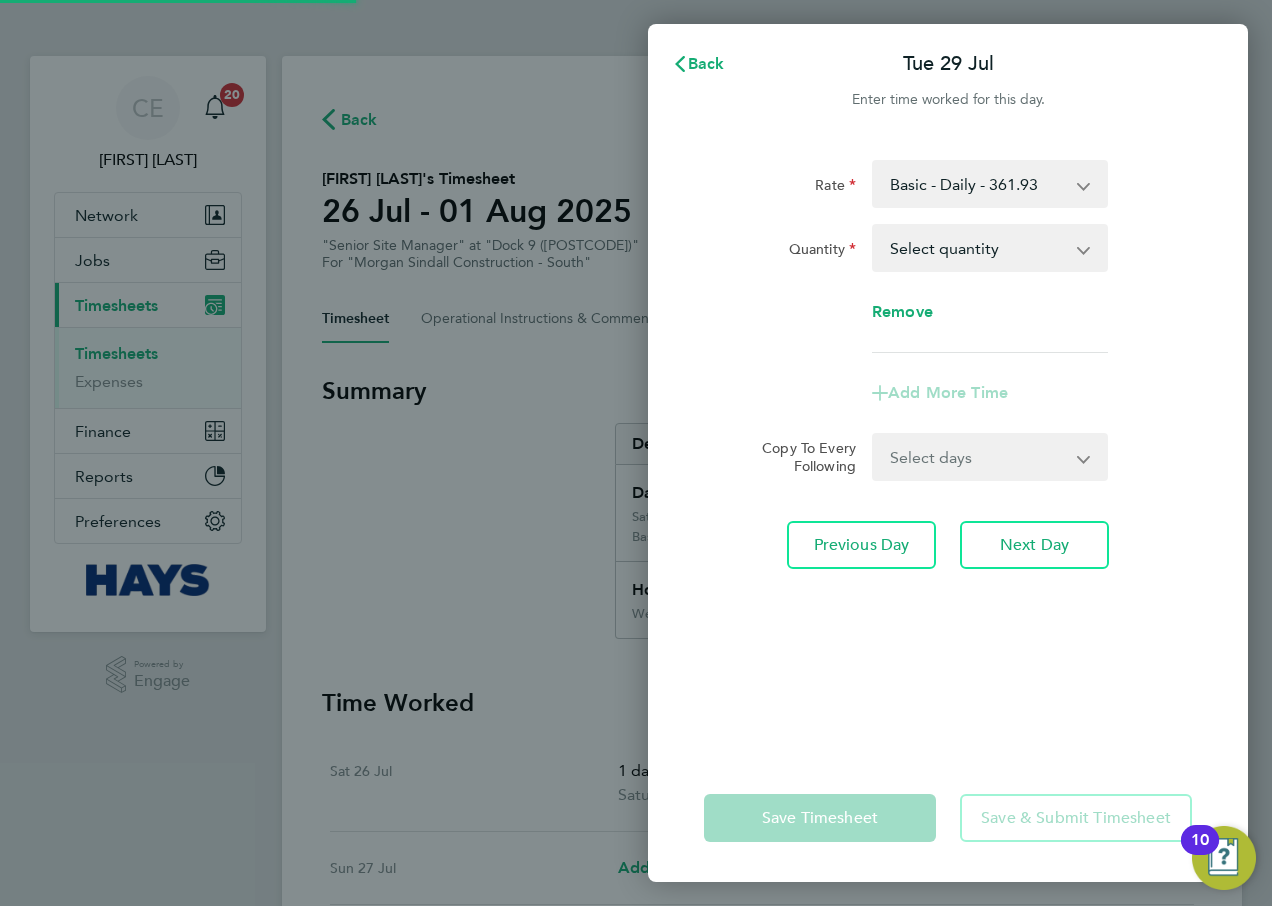 scroll, scrollTop: 0, scrollLeft: 0, axis: both 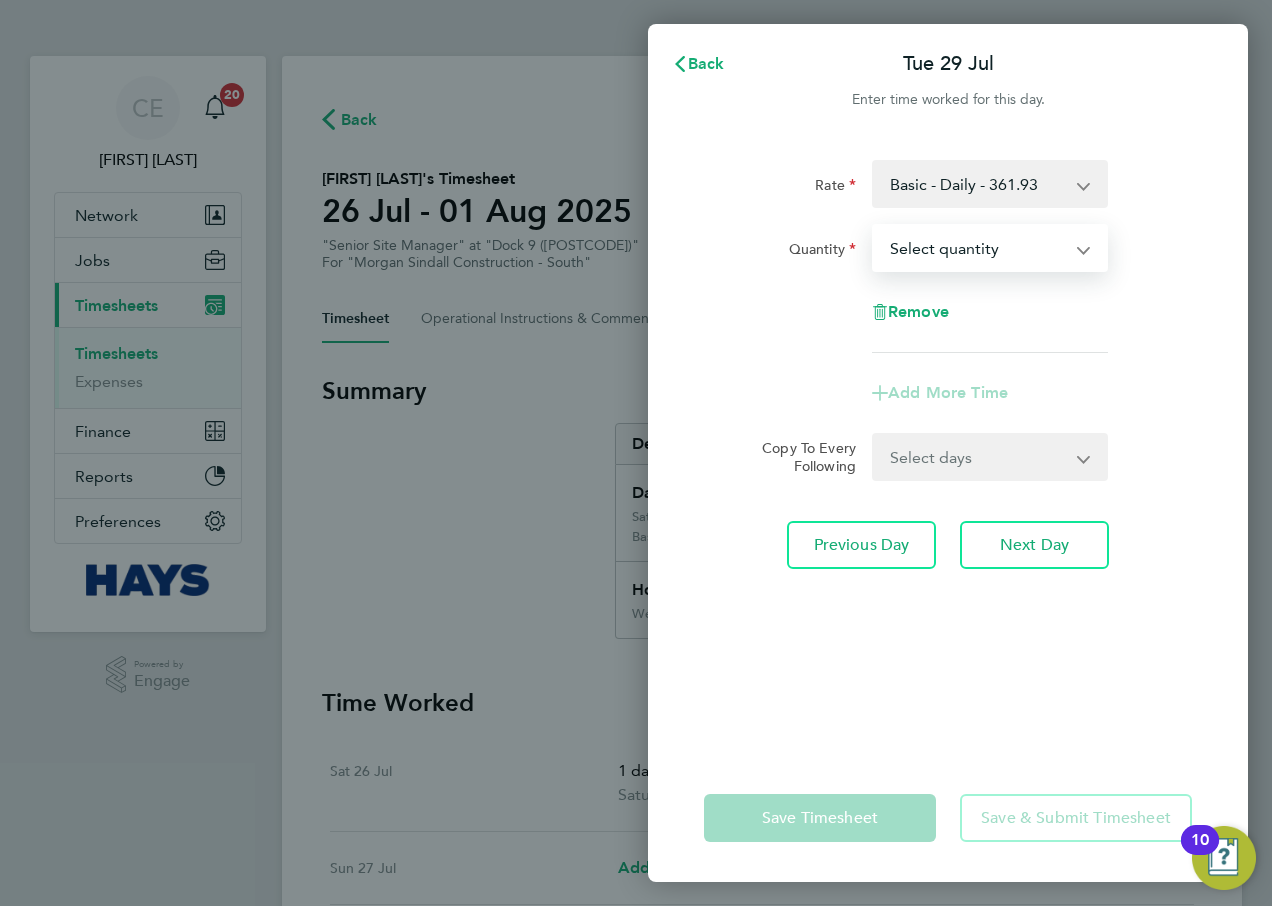 click on "Select quantity   0.5   1" at bounding box center (978, 248) 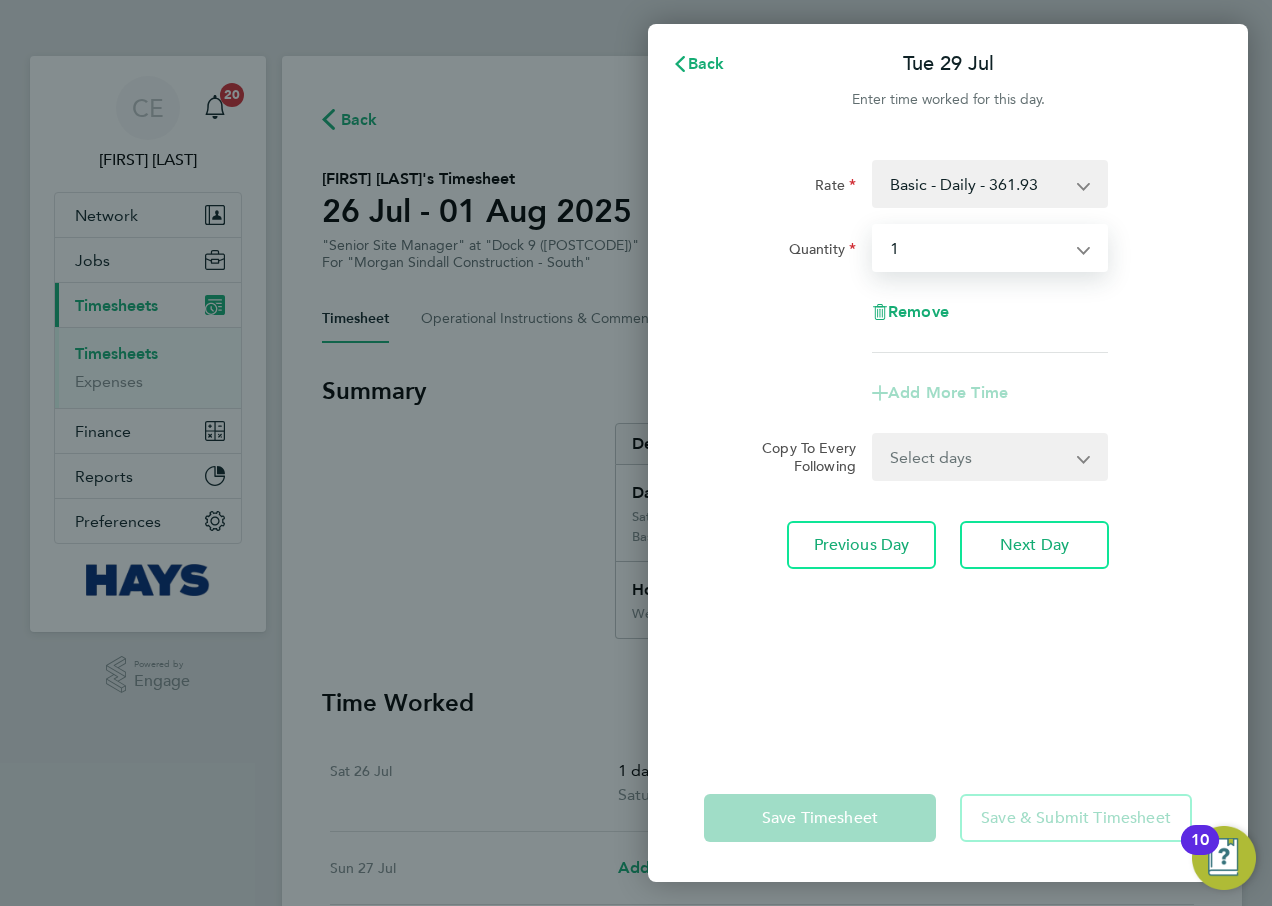 click on "Select quantity   0.5   1" at bounding box center (978, 248) 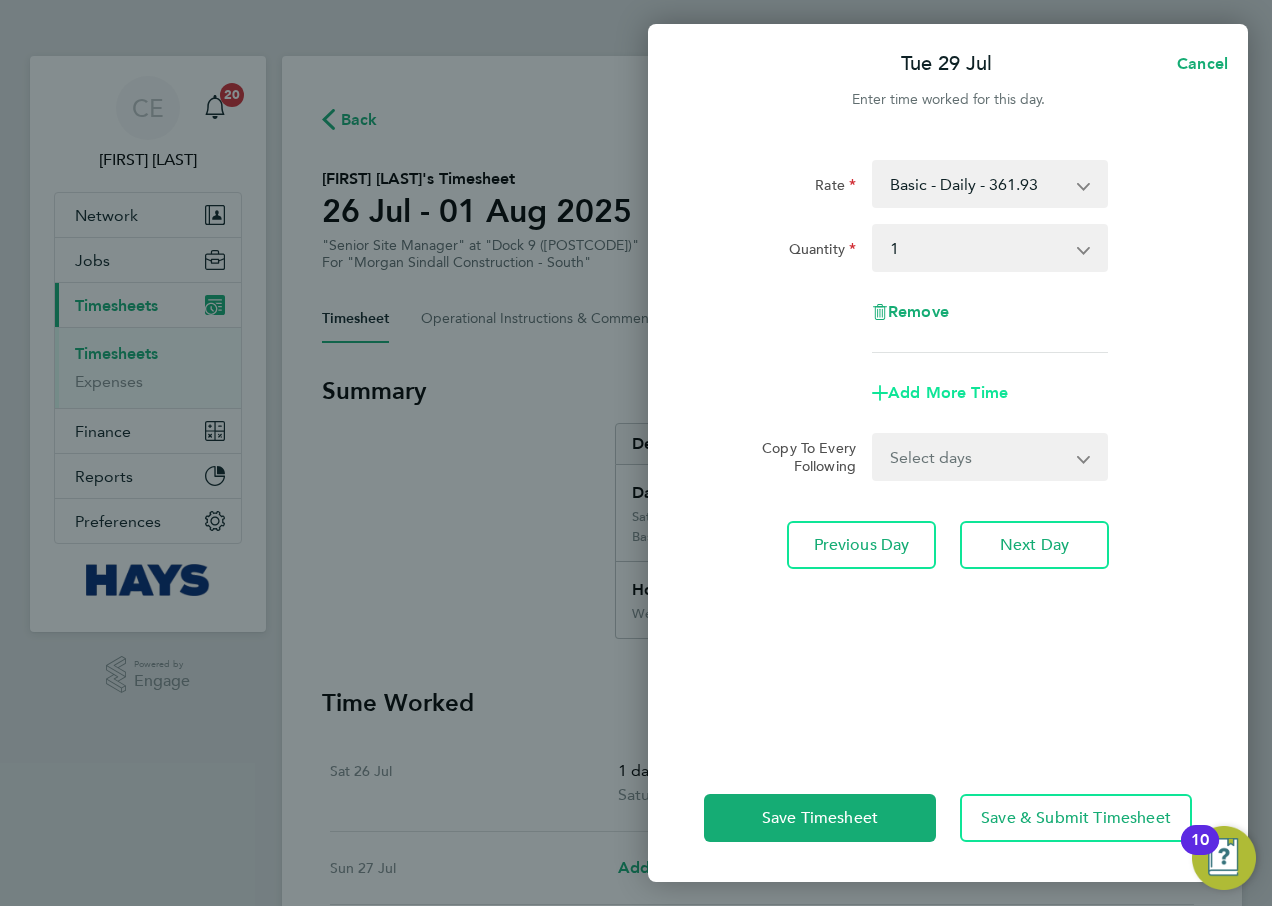click on "Add More Time" 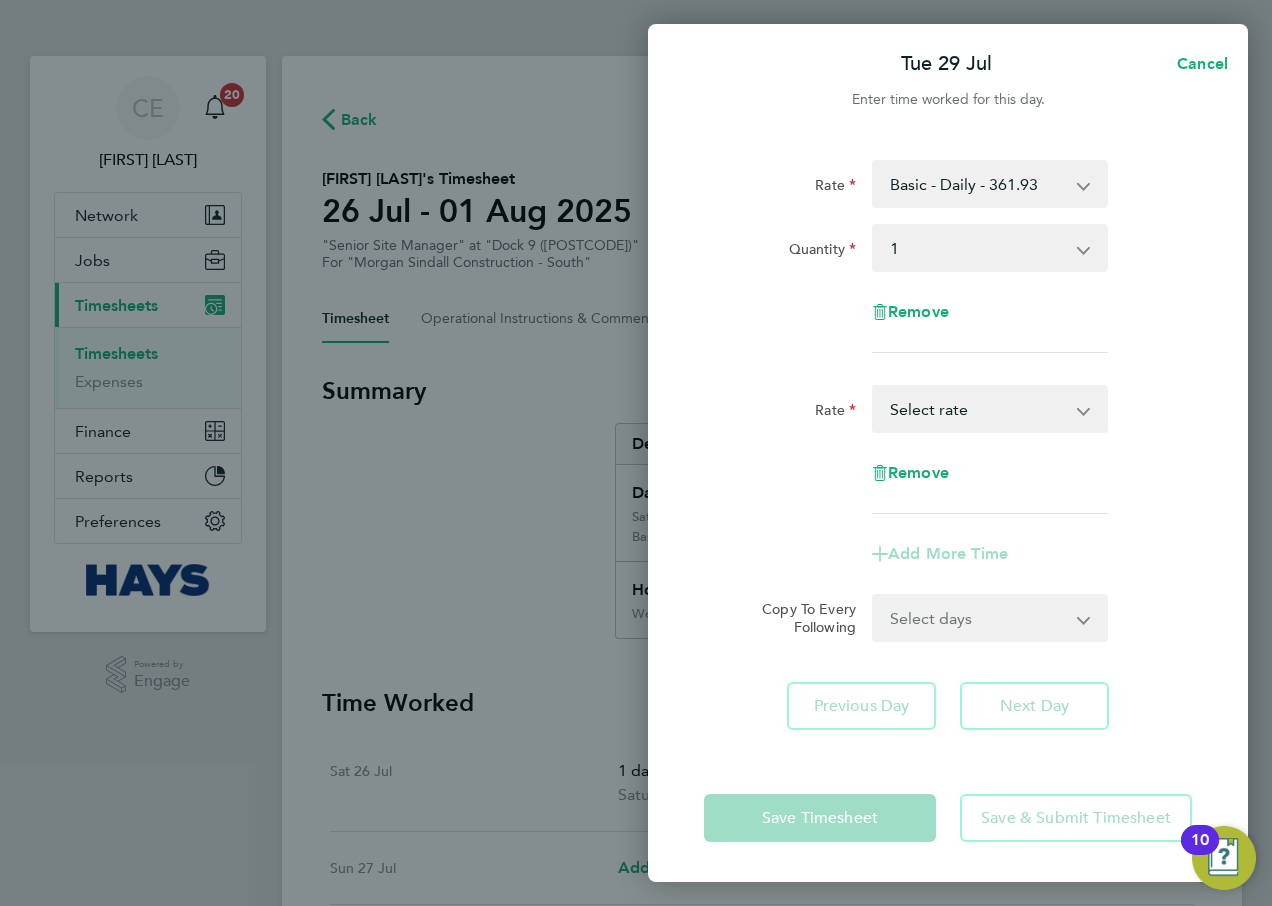 click on "Weekday OT 45h+ - [PRICE]   Select rate" at bounding box center (978, 409) 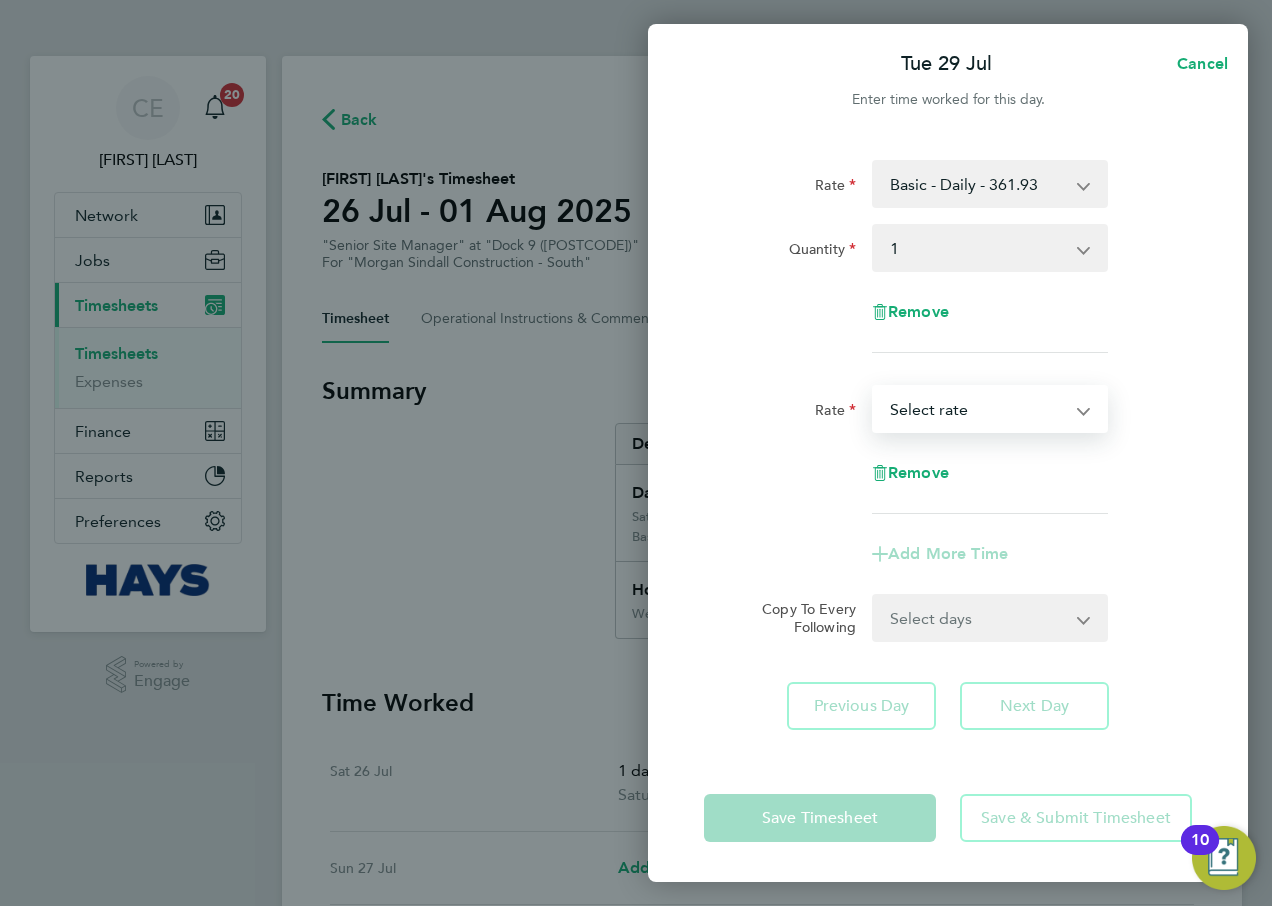 select on "30" 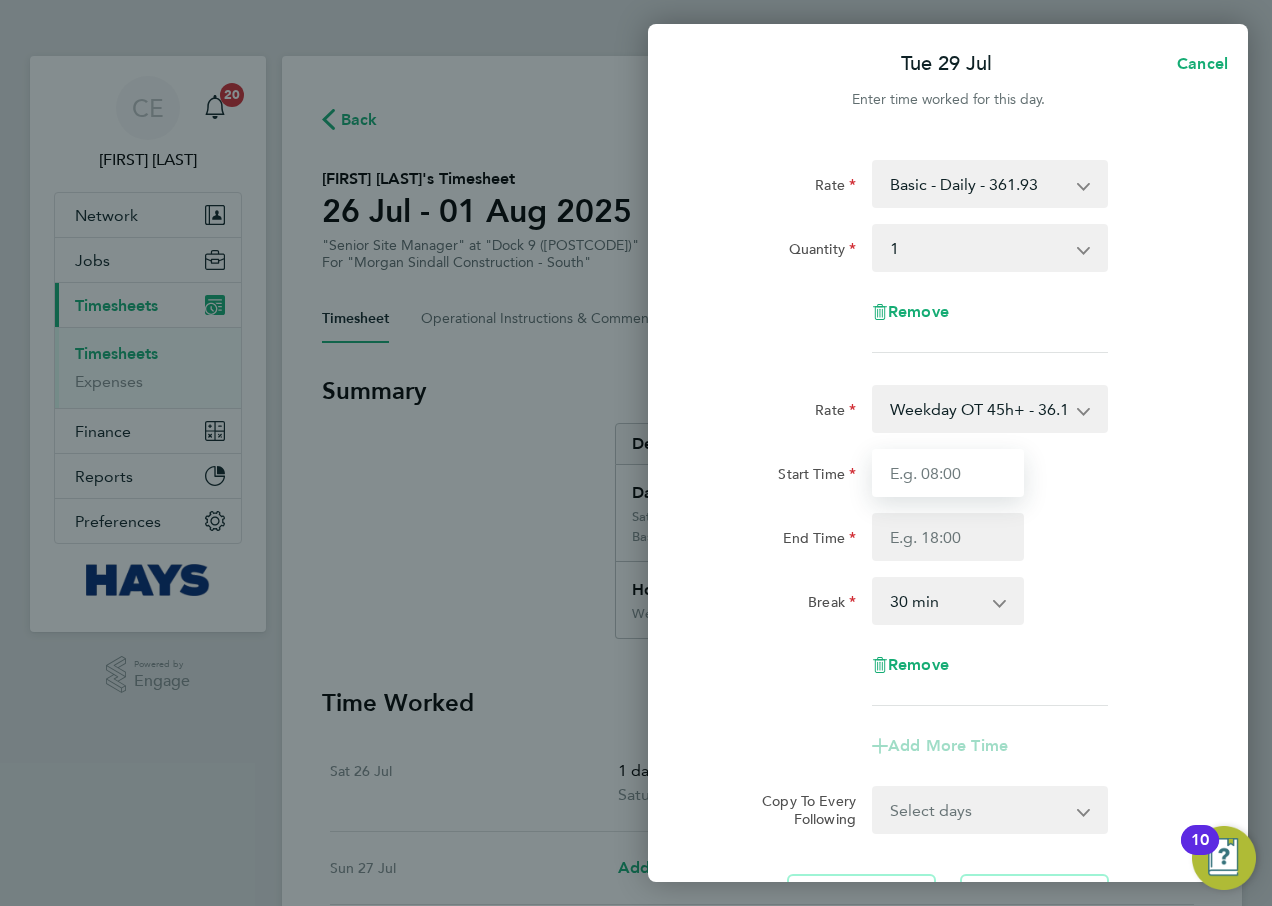 drag, startPoint x: 956, startPoint y: 488, endPoint x: 955, endPoint y: 468, distance: 20.024984 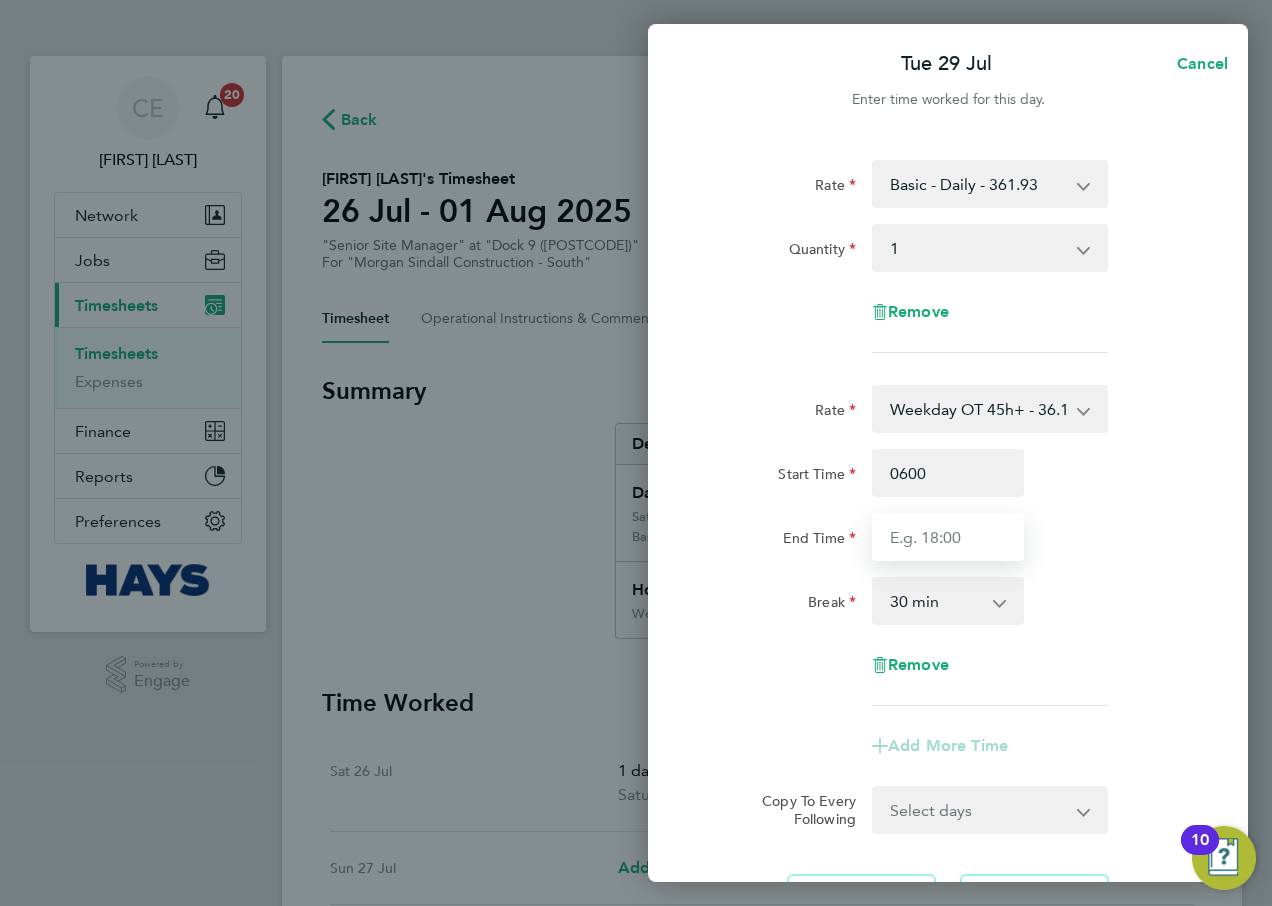 type on "06:00" 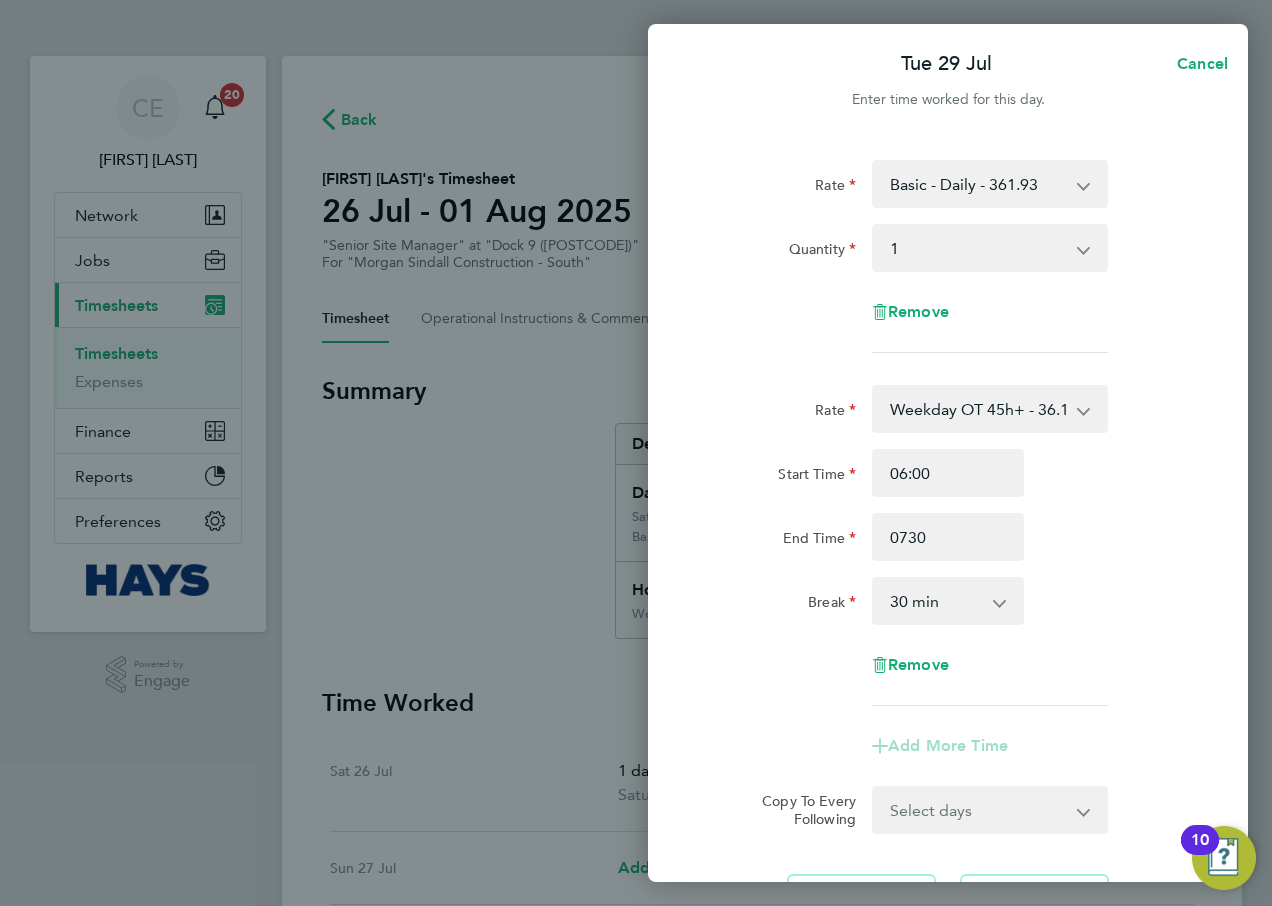 type on "07:30" 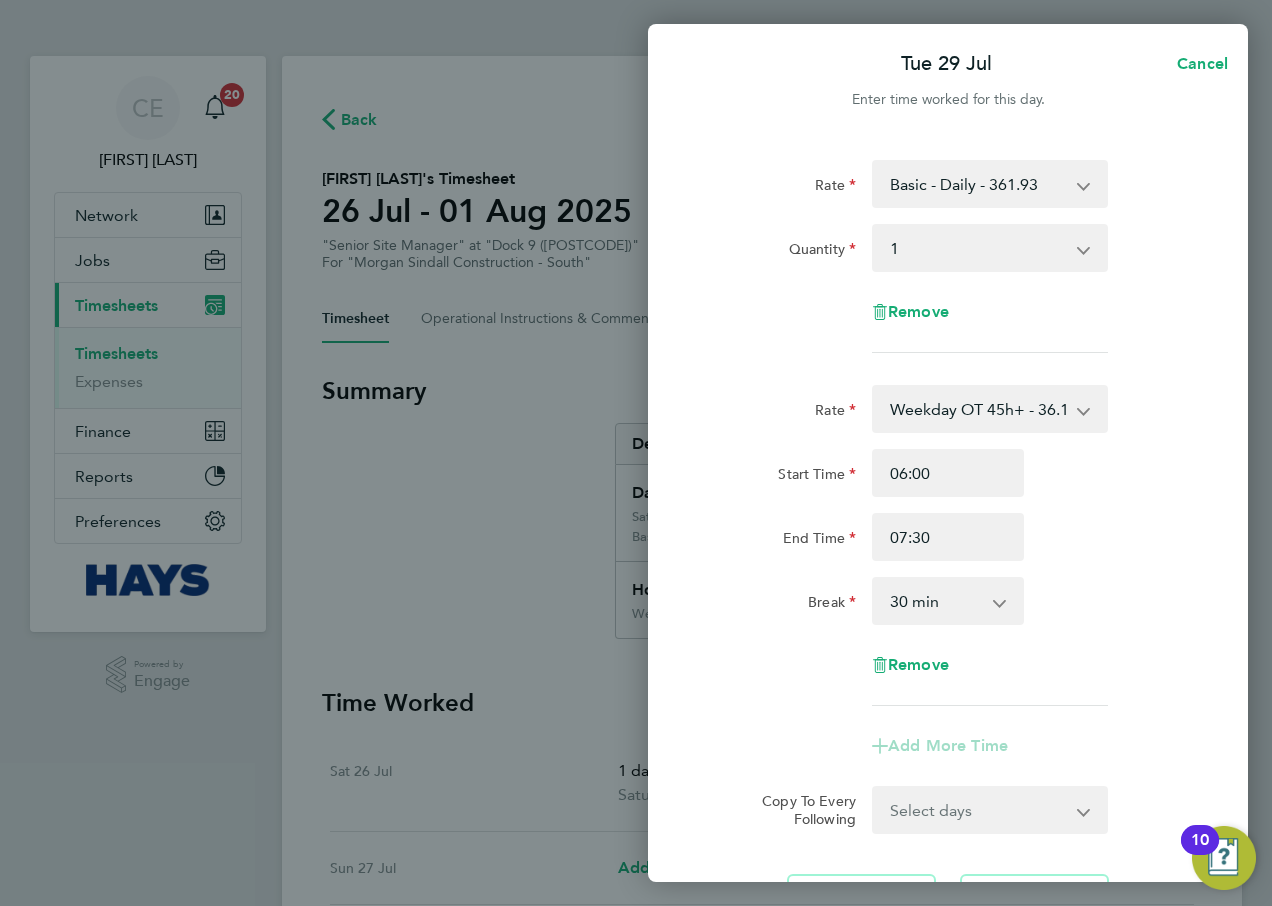 drag, startPoint x: 939, startPoint y: 615, endPoint x: 947, endPoint y: 625, distance: 12.806249 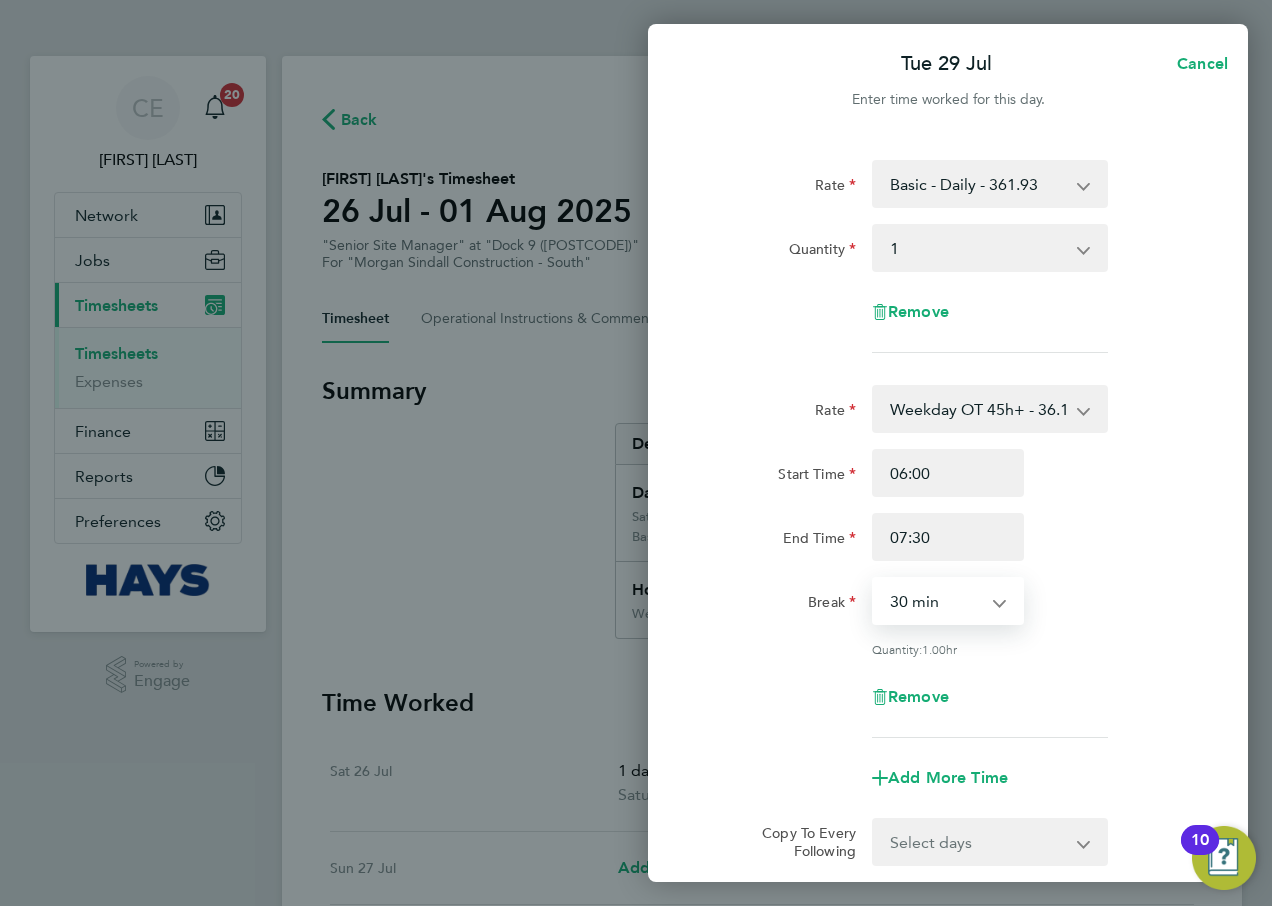 select on "0" 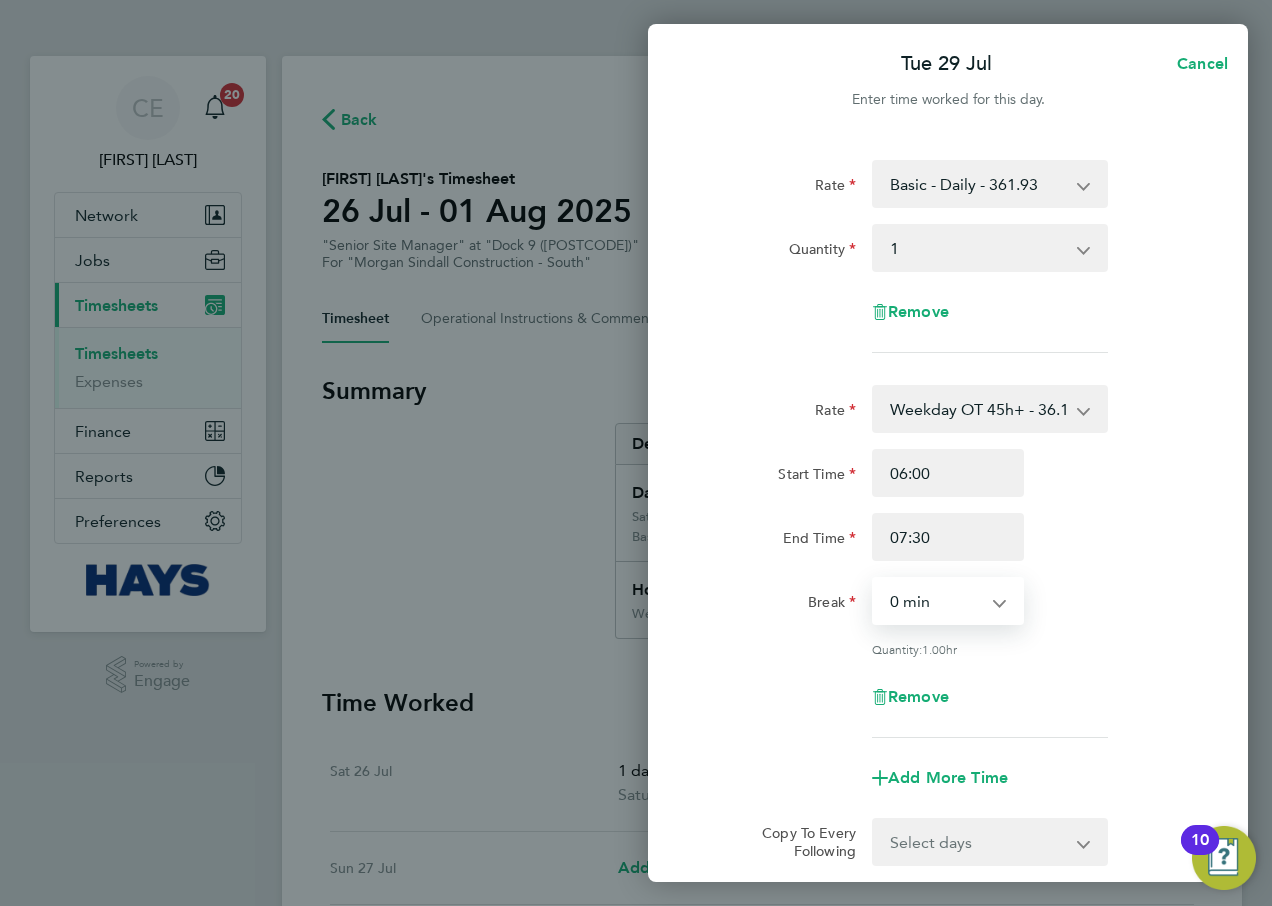 click on "0 min   15 min   30 min   45 min   60 min   75 min" at bounding box center [936, 601] 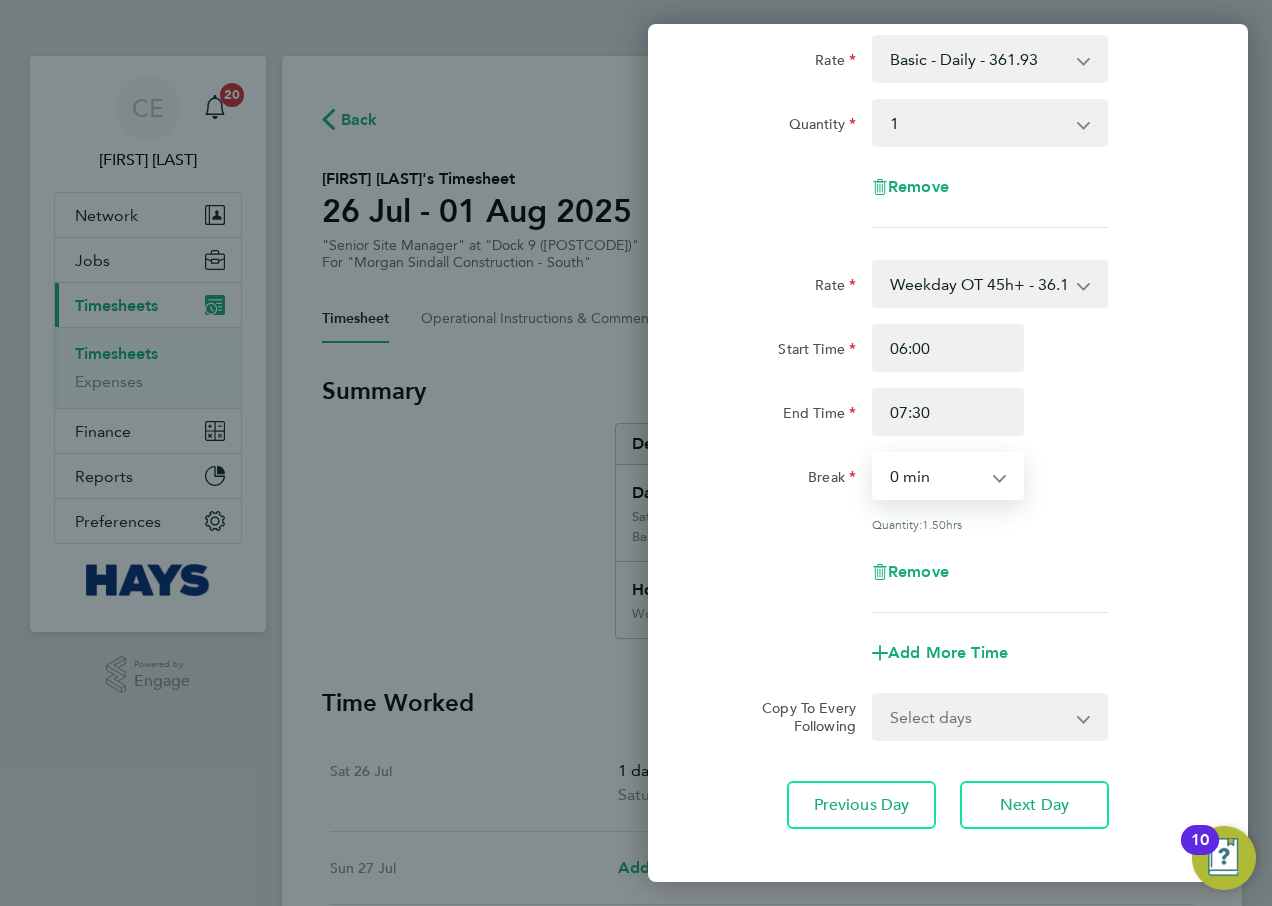 scroll, scrollTop: 222, scrollLeft: 0, axis: vertical 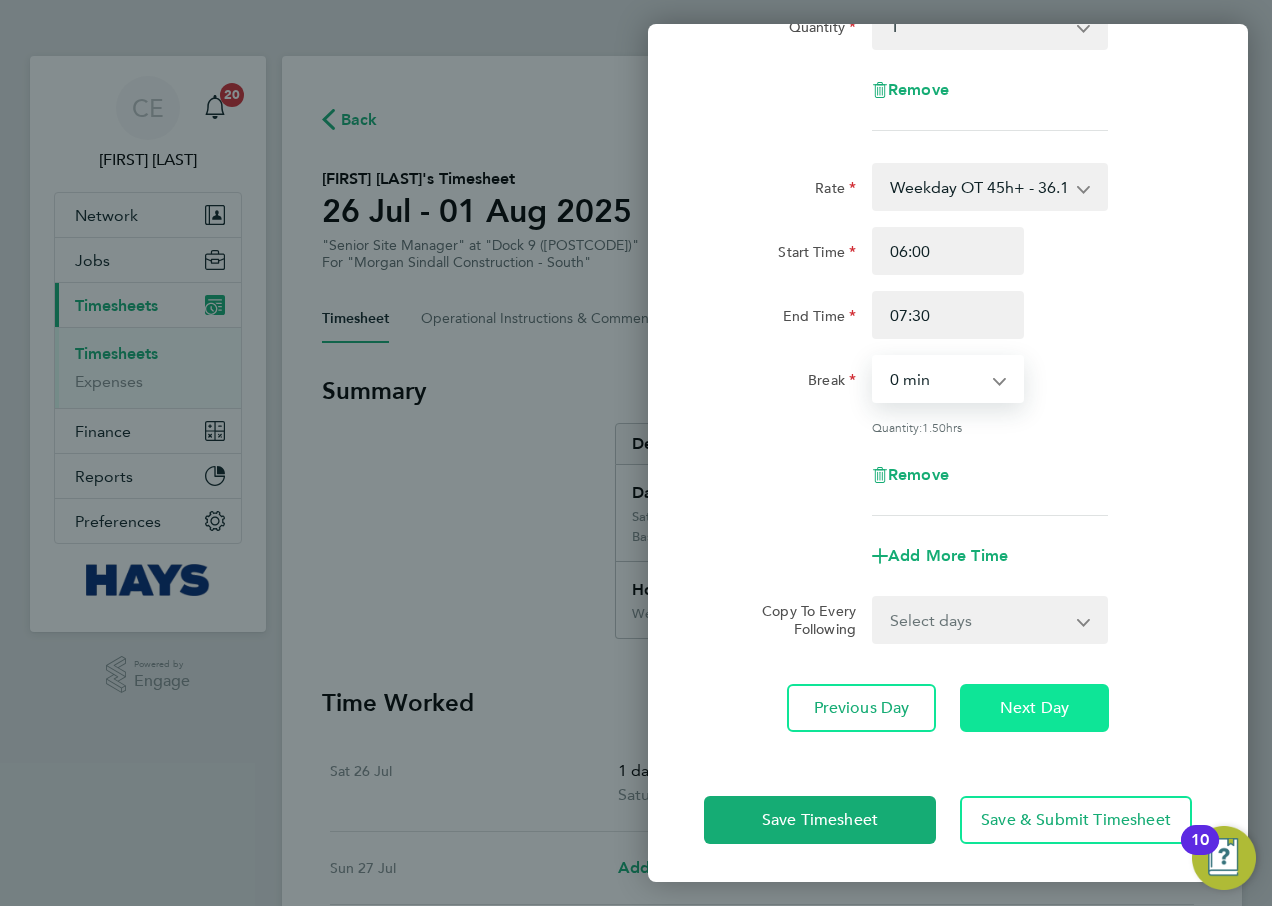 click on "Next Day" 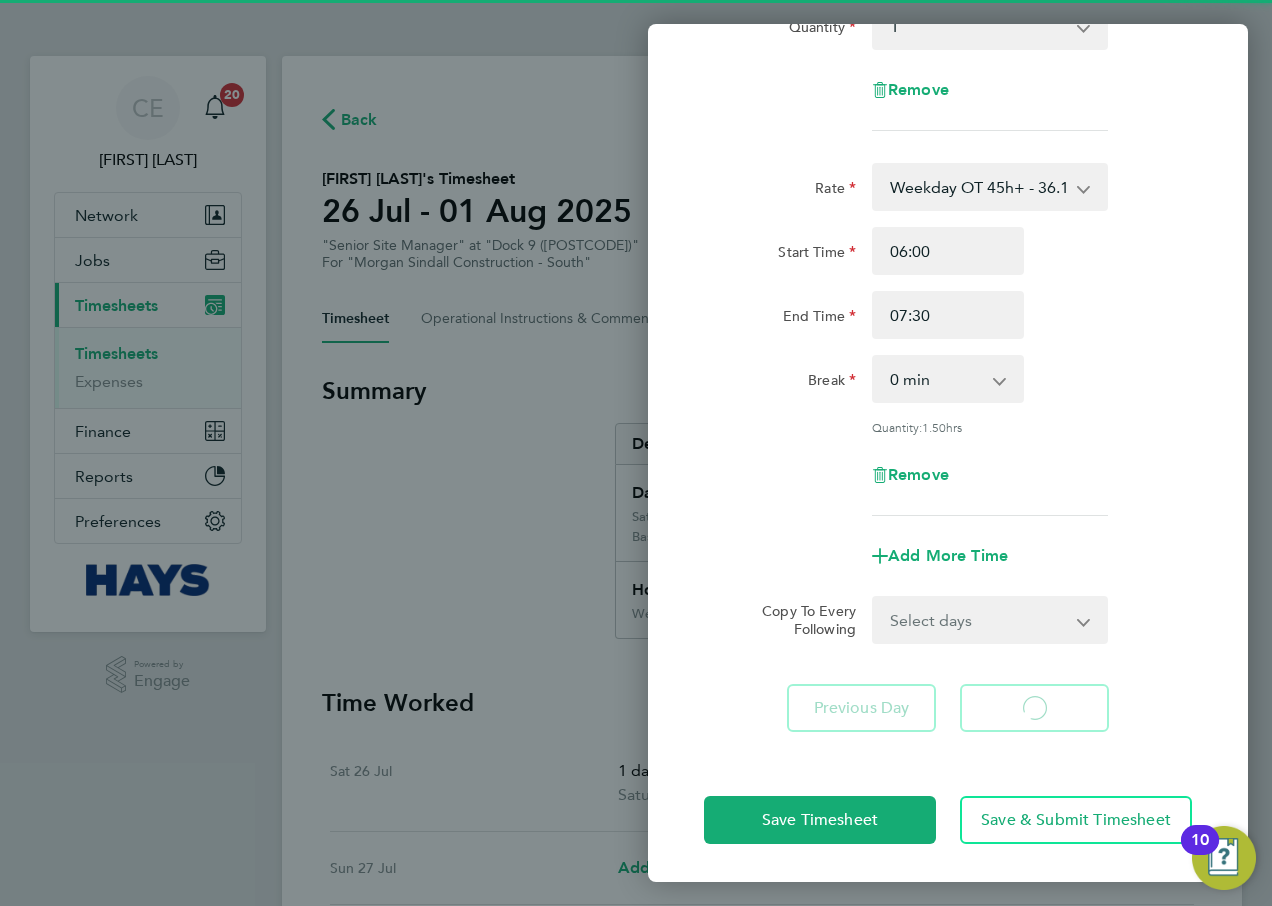 scroll, scrollTop: 0, scrollLeft: 0, axis: both 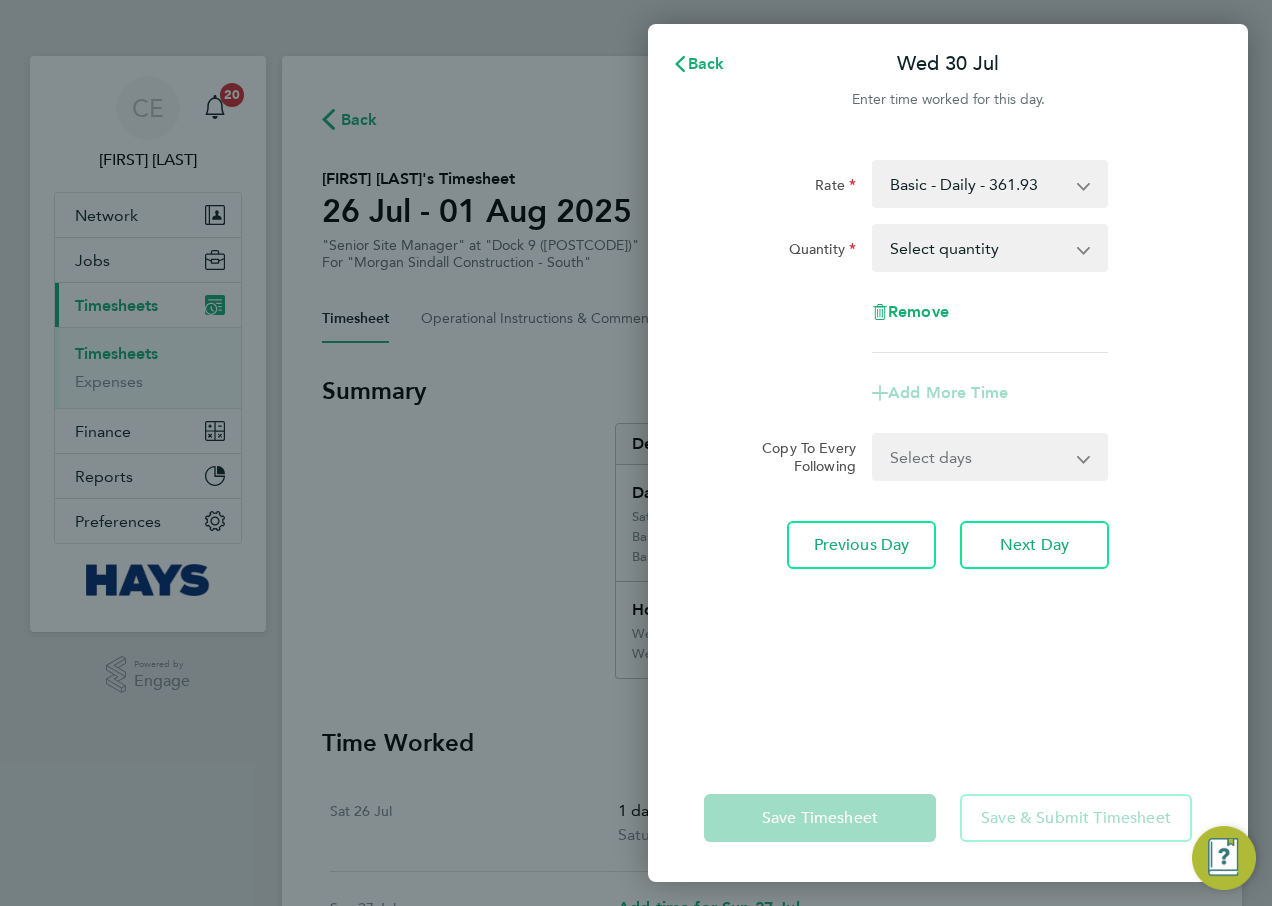 drag, startPoint x: 1028, startPoint y: 256, endPoint x: 1028, endPoint y: 272, distance: 16 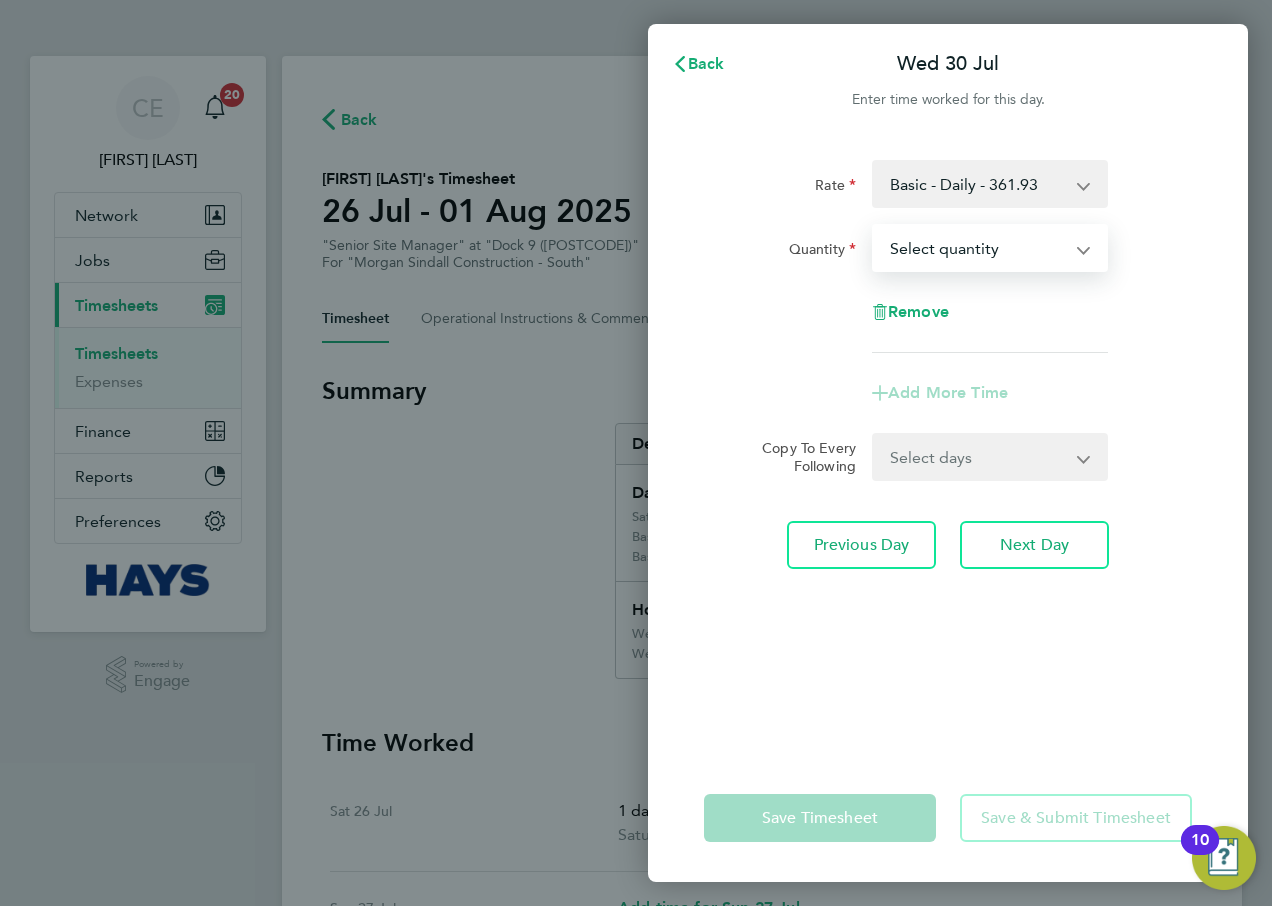 select on "1" 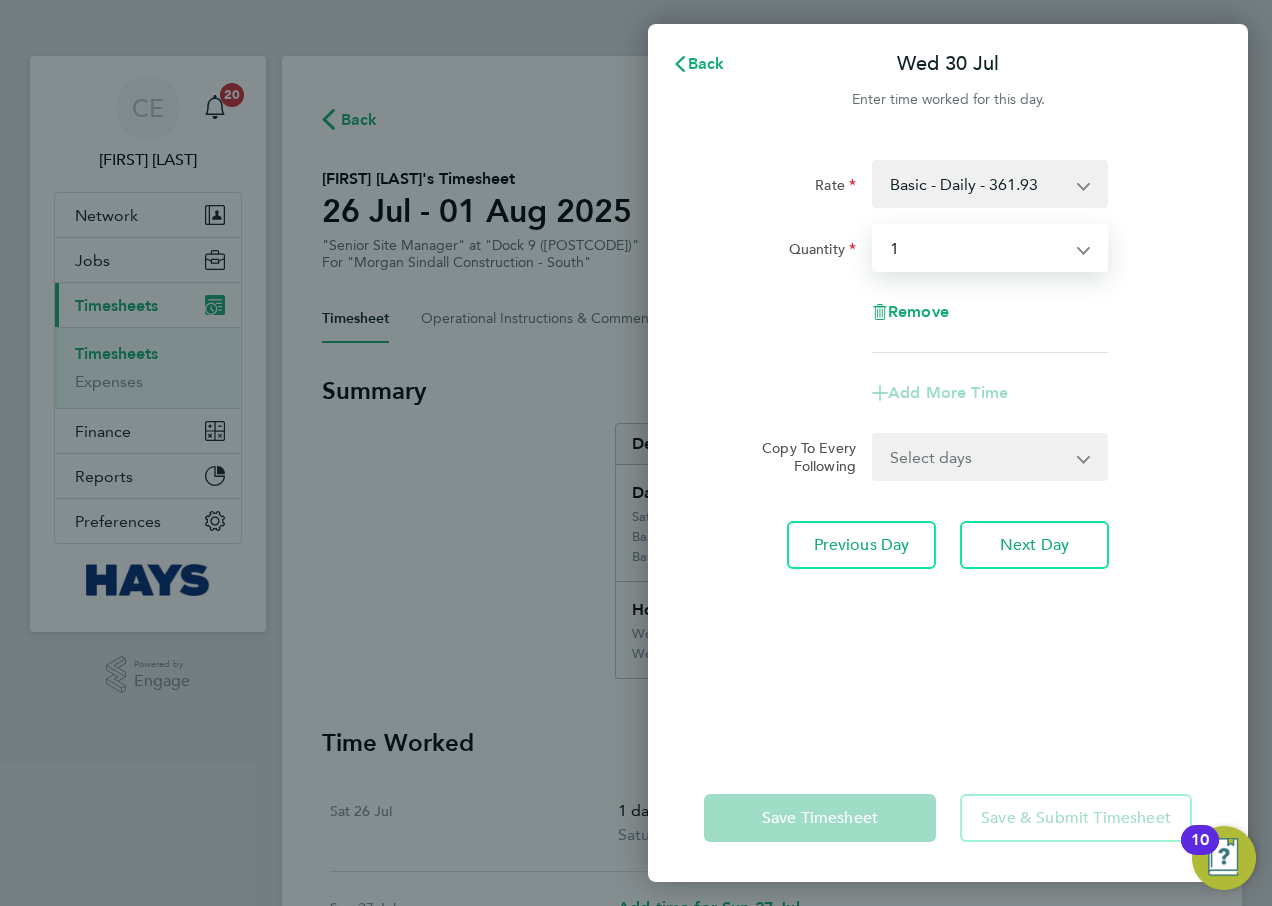 click on "Select quantity   0.5   1" at bounding box center [978, 248] 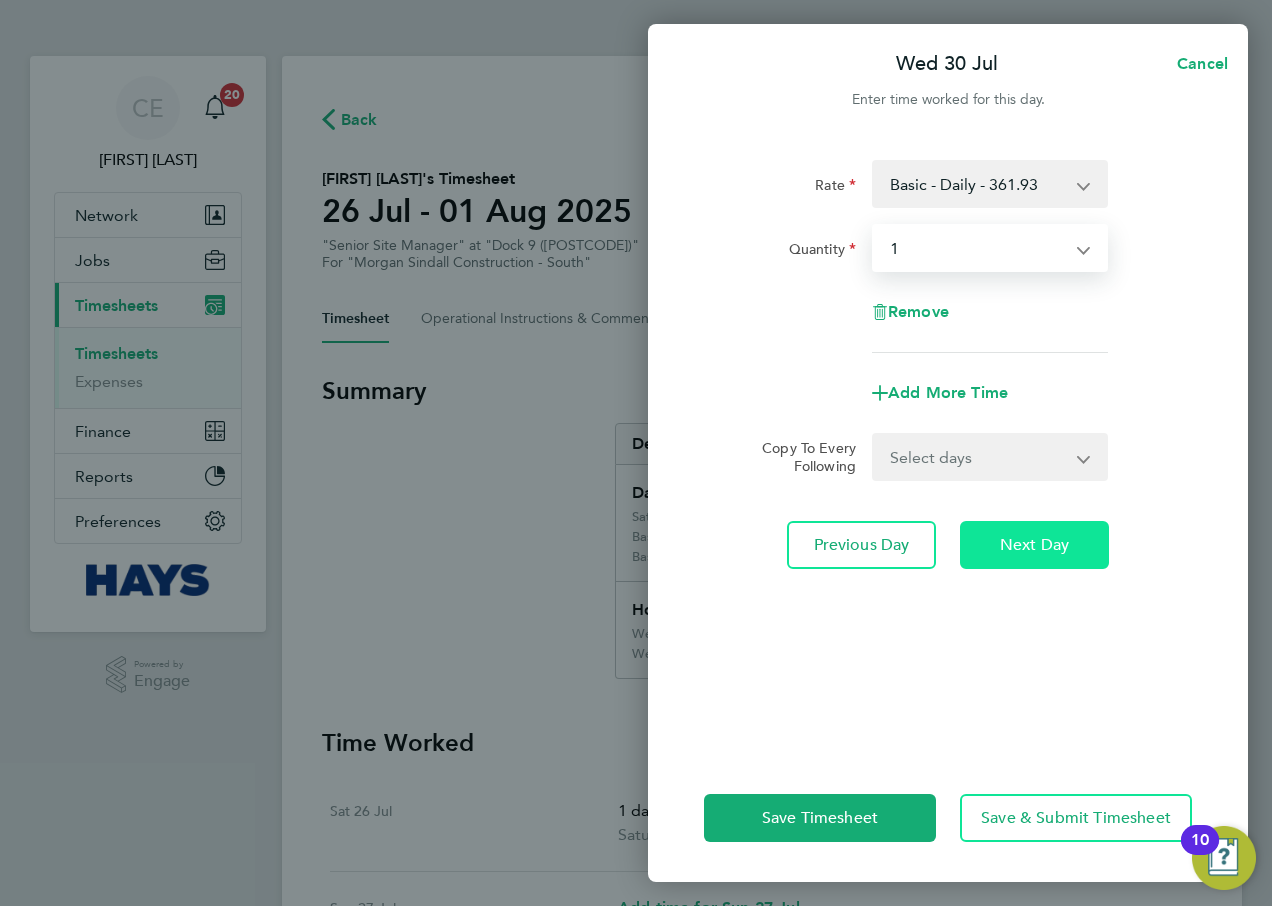 click on "Next Day" 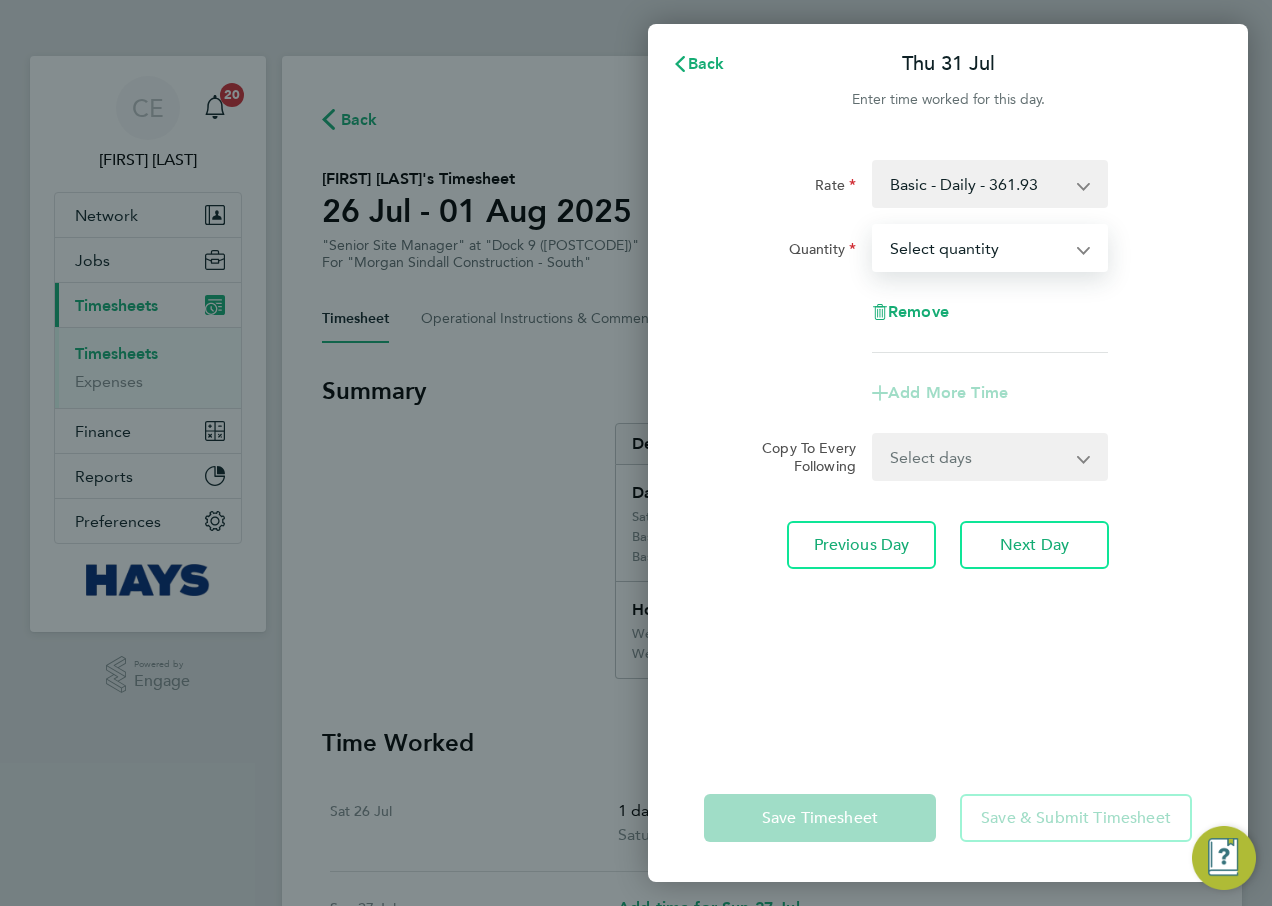 click on "Select quantity   0.5   1" at bounding box center [978, 248] 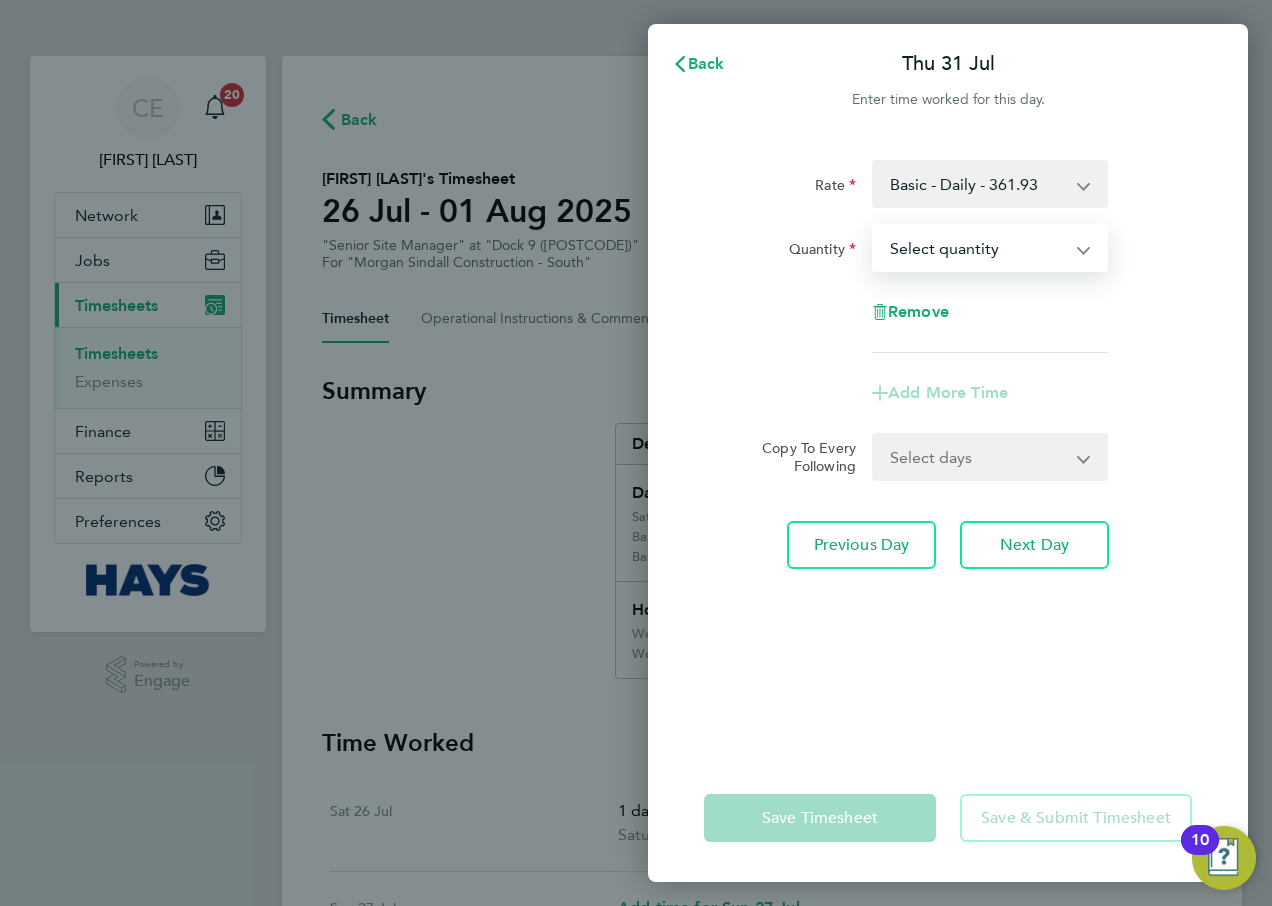 select on "1" 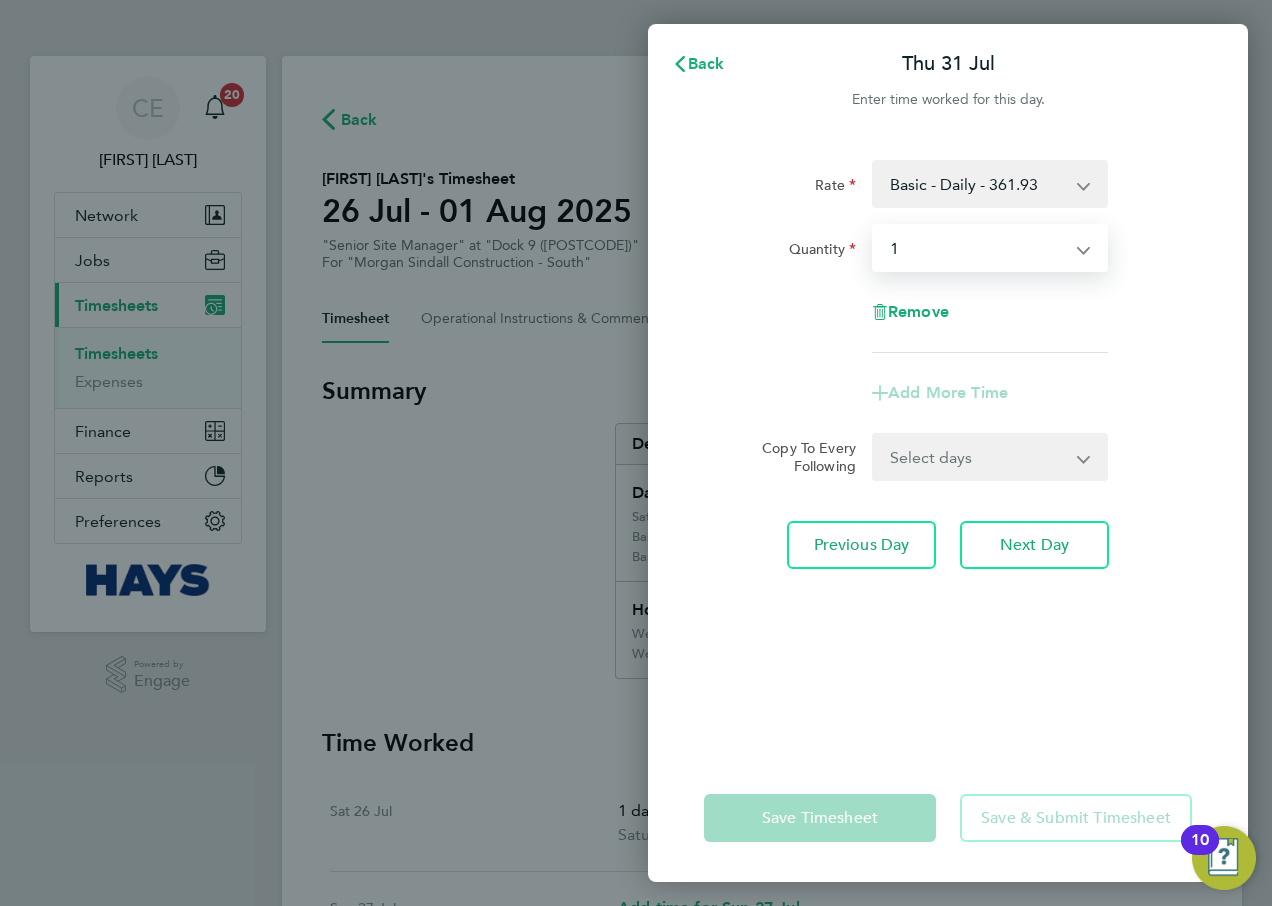 click on "Select quantity   0.5   1" at bounding box center [978, 248] 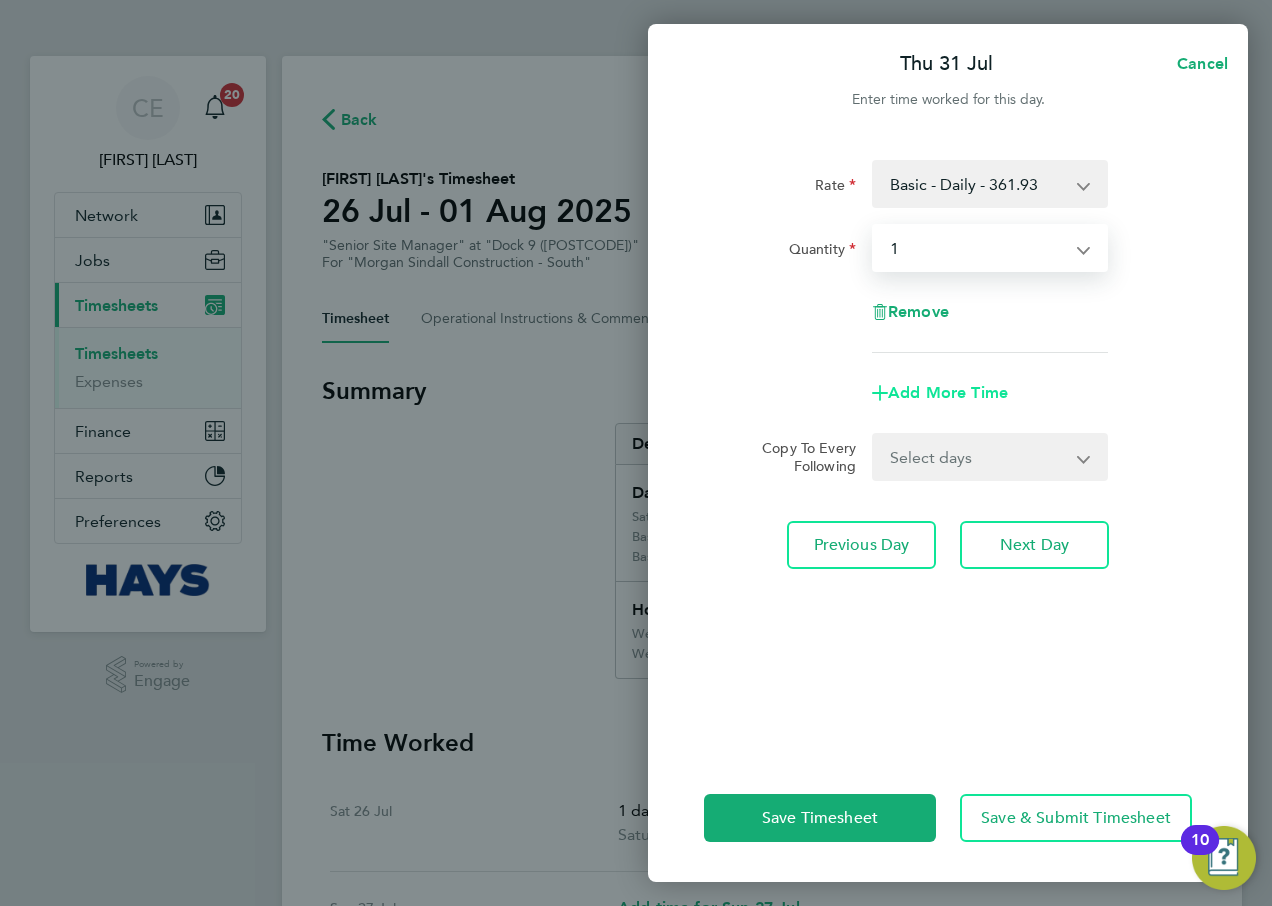 click on "Add More Time" 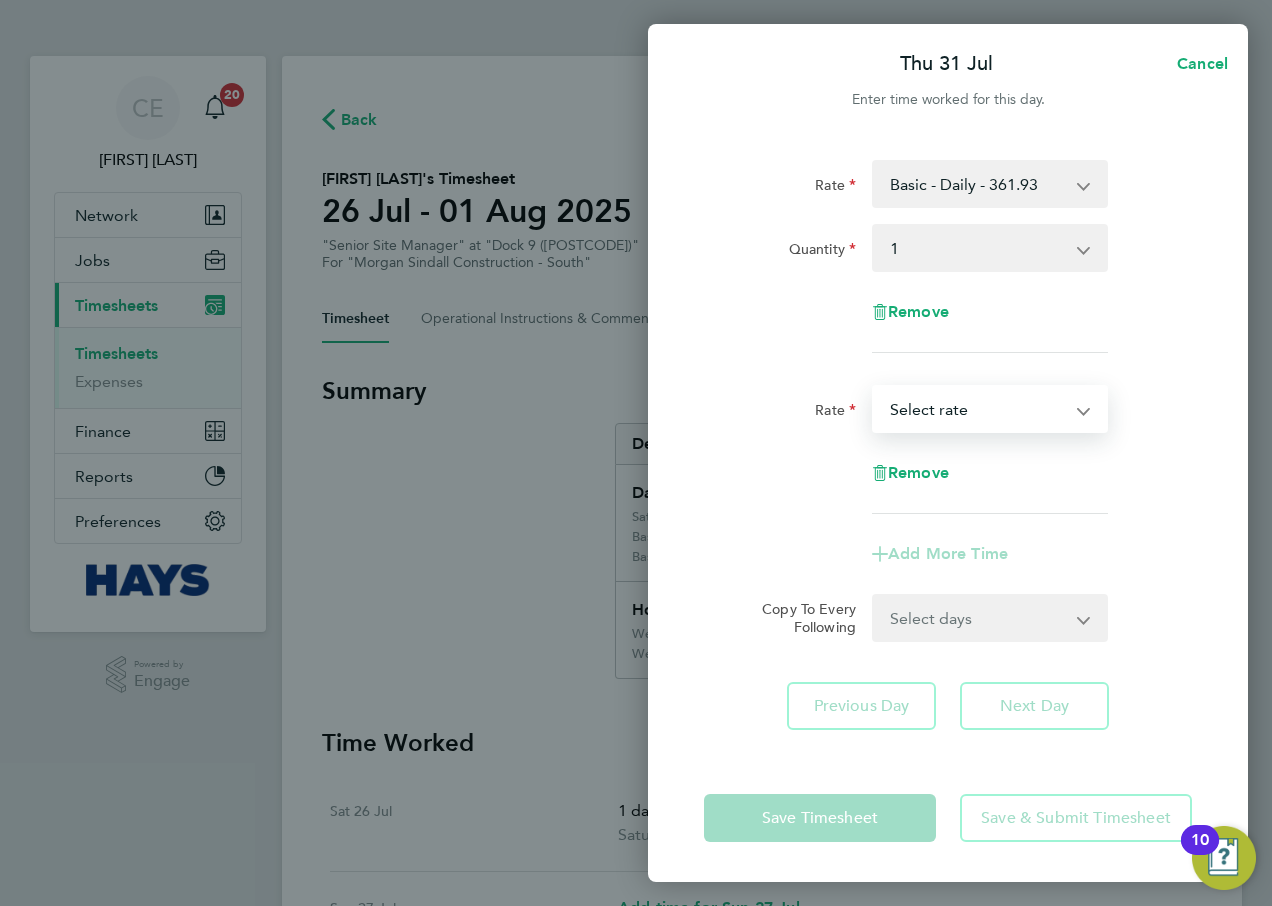 click on "Weekday OT 45h+ - [PRICE]   Select rate" at bounding box center [978, 409] 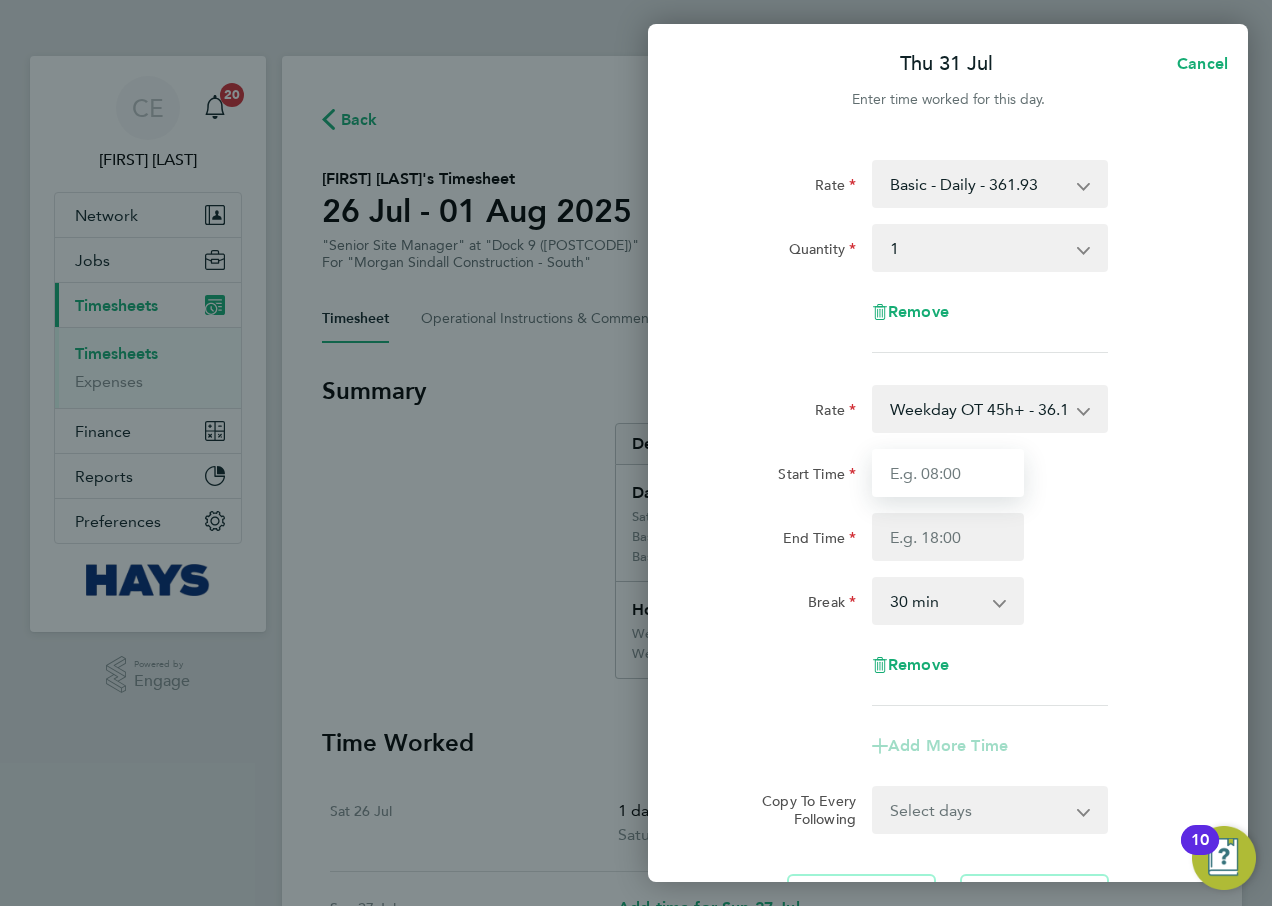 click on "Start Time" at bounding box center (948, 473) 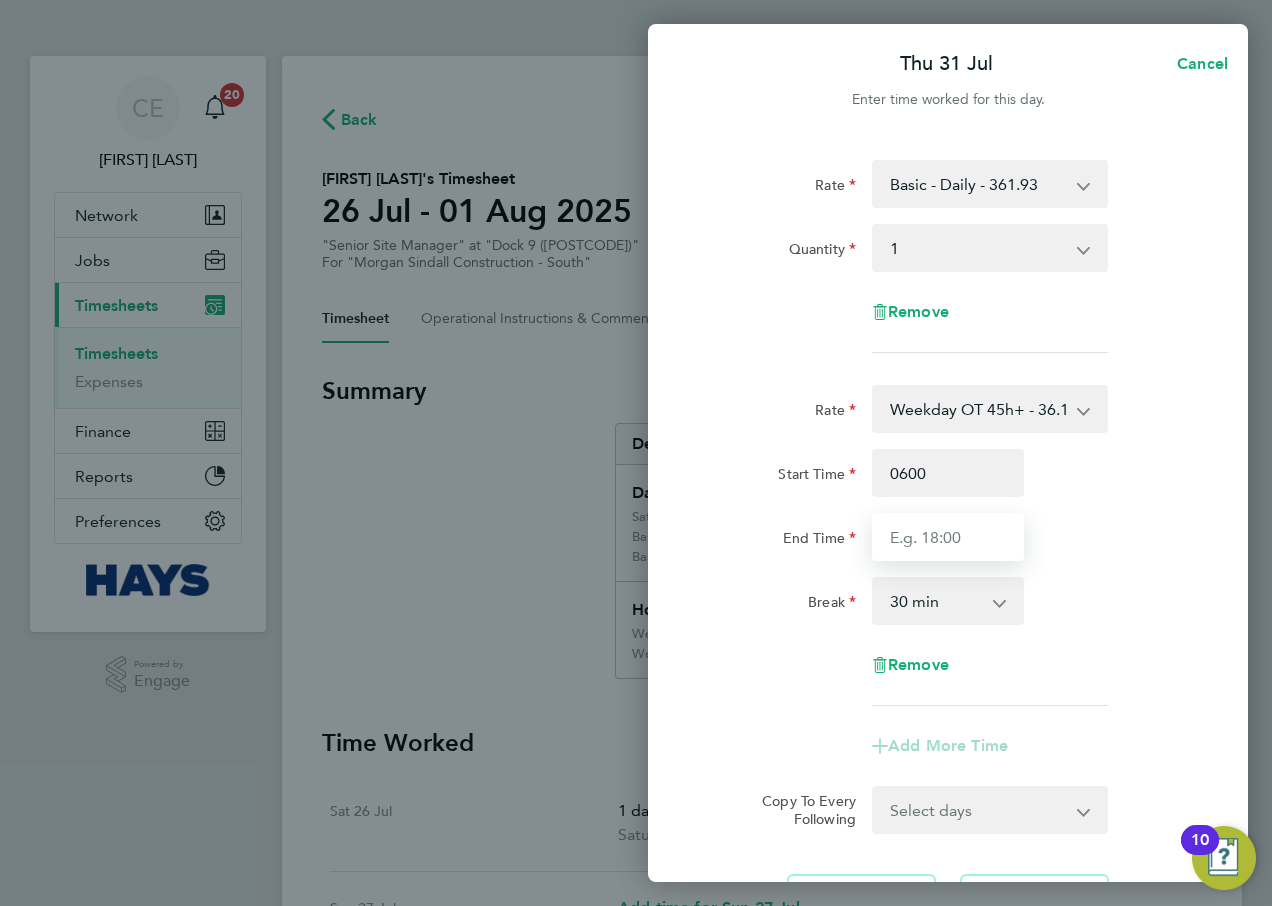 type on "06:00" 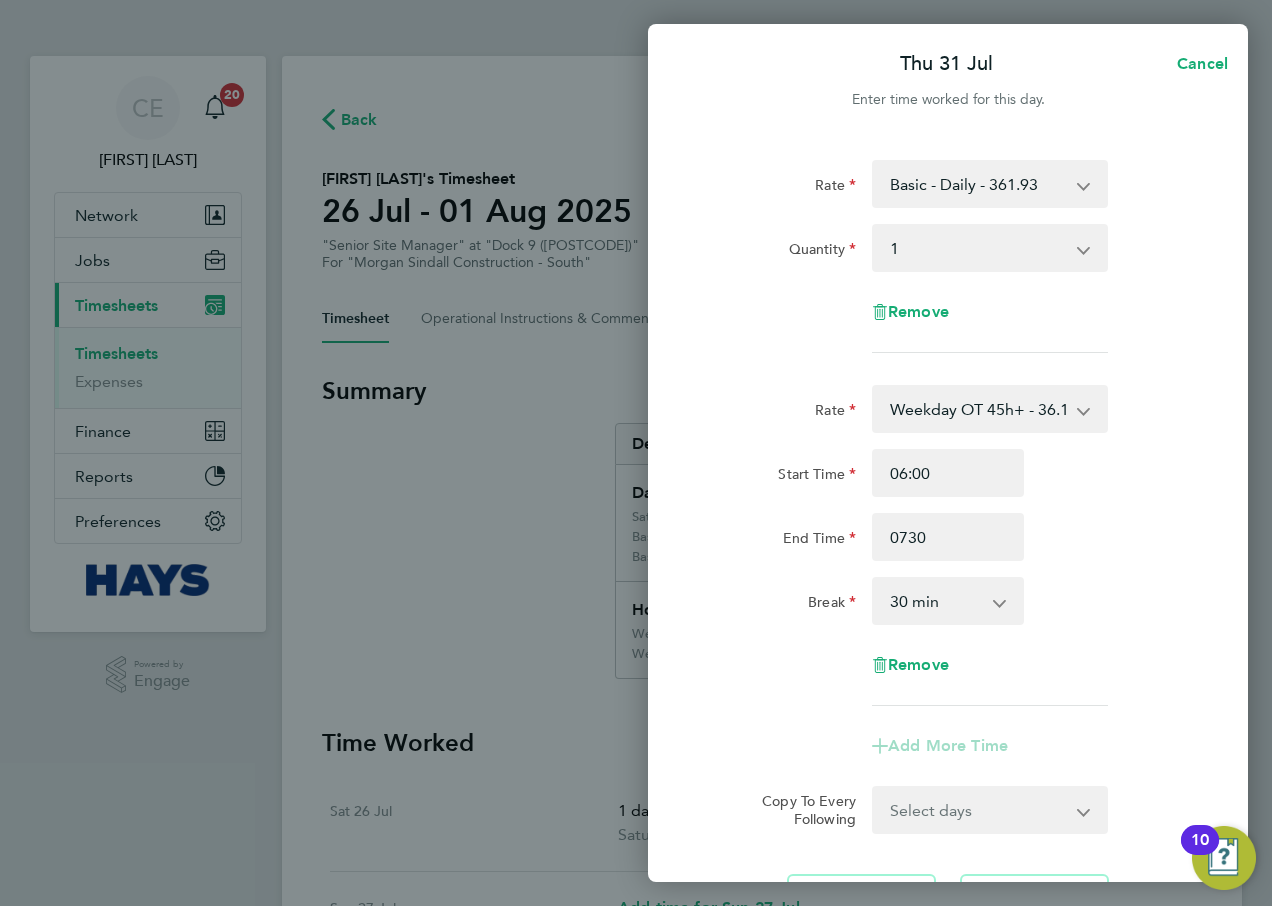 type on "07:30" 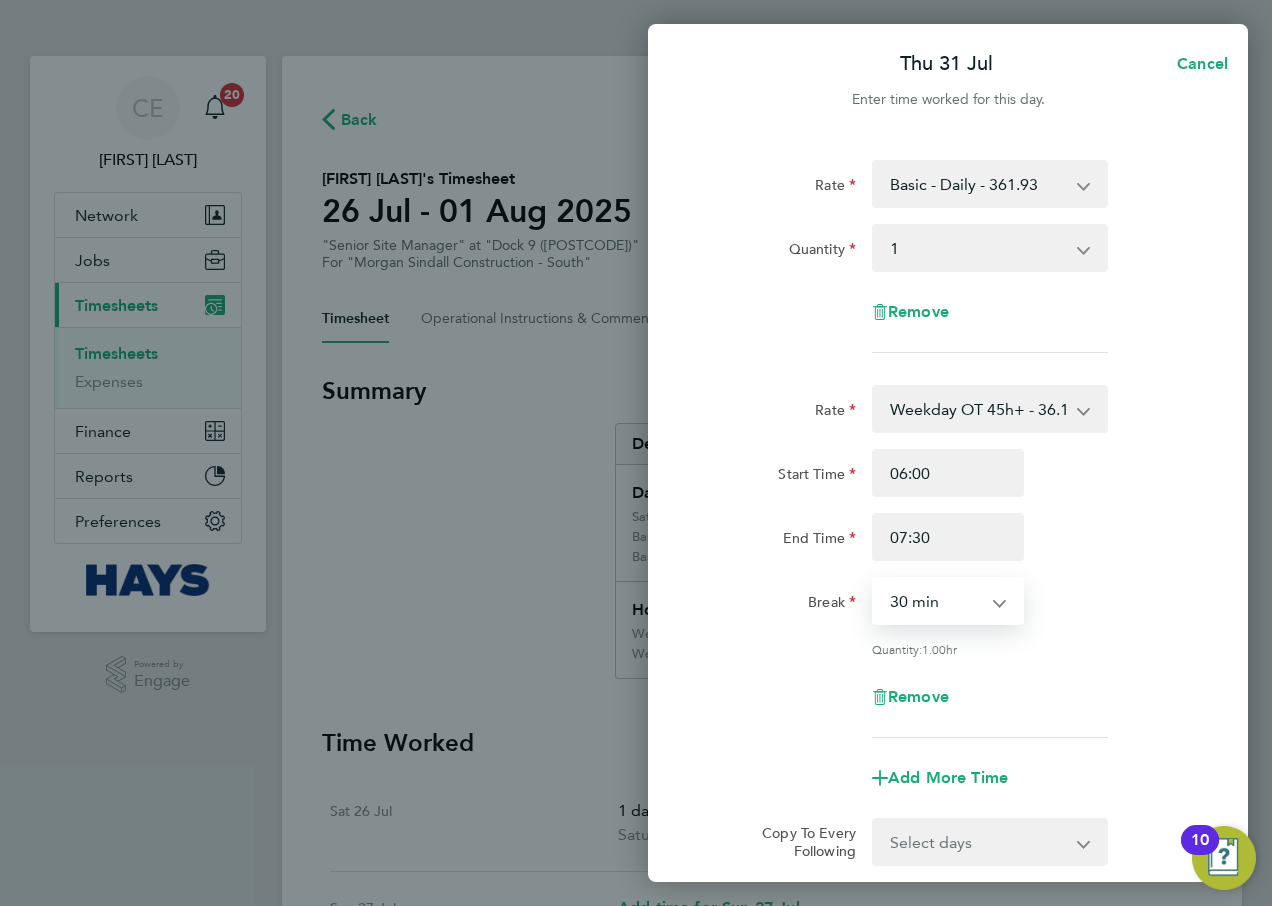 drag, startPoint x: 942, startPoint y: 606, endPoint x: 935, endPoint y: 625, distance: 20.248457 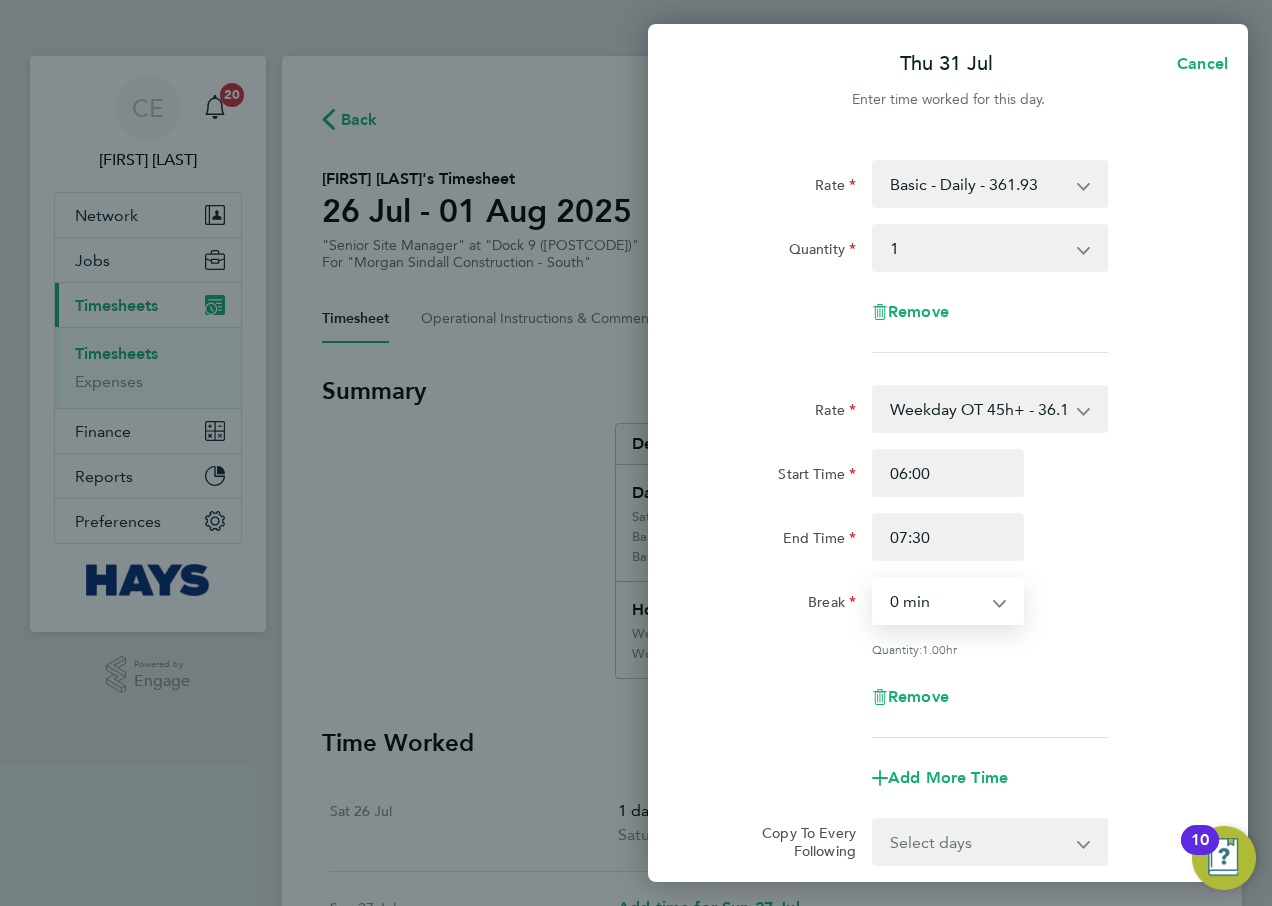 click on "0 min   15 min   30 min   45 min   60 min   75 min" at bounding box center (936, 601) 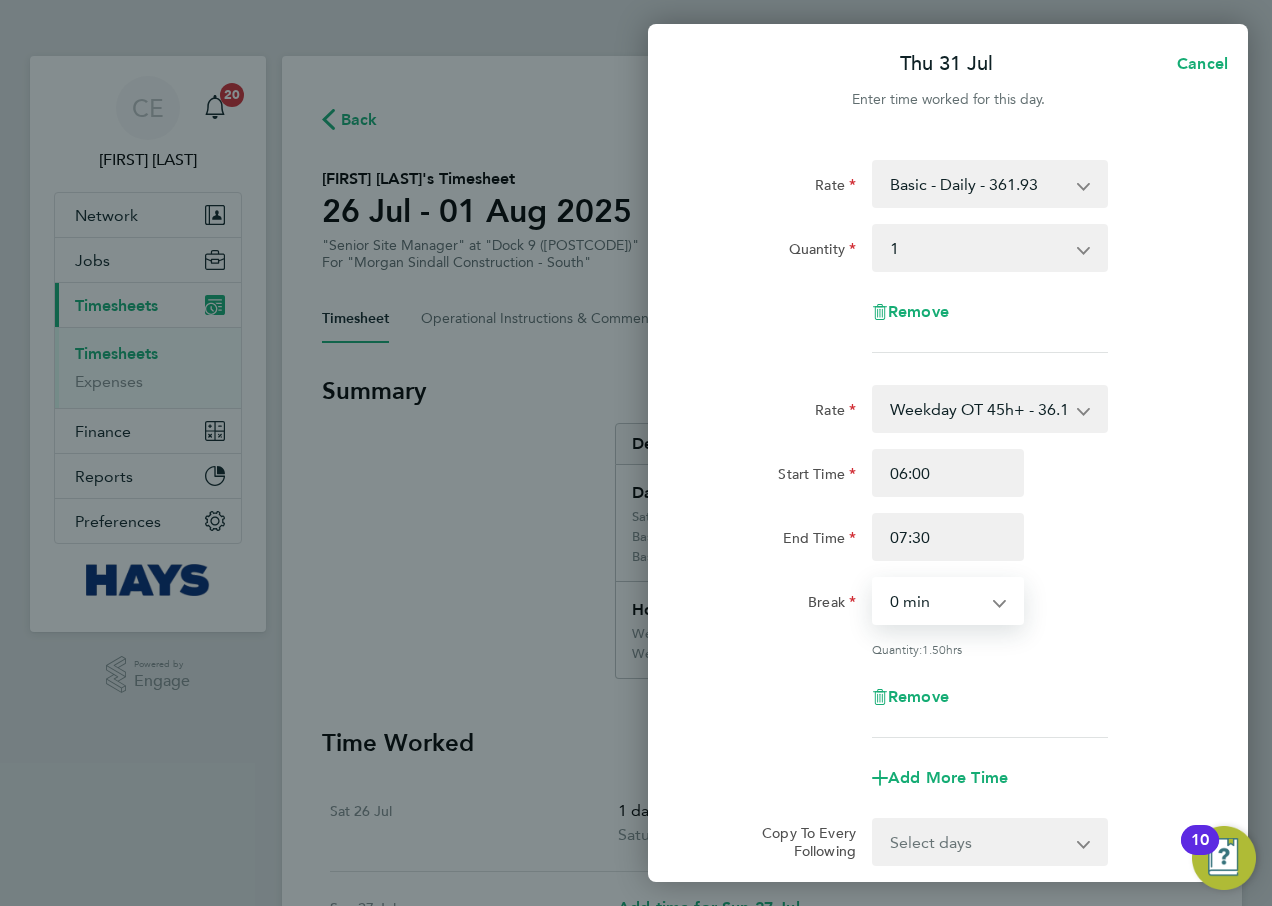 click on "Quantity:  1.50  hrs" 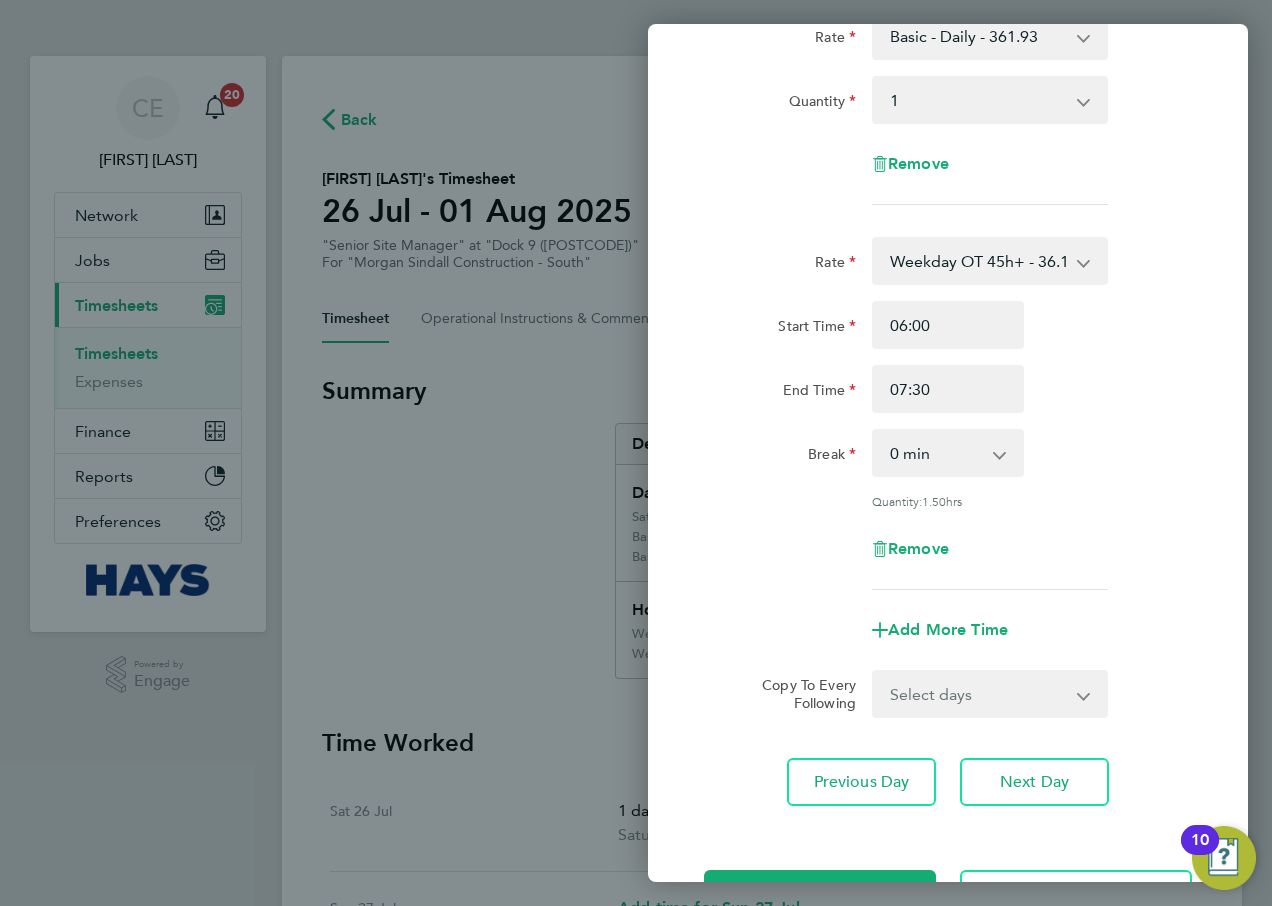 scroll, scrollTop: 222, scrollLeft: 0, axis: vertical 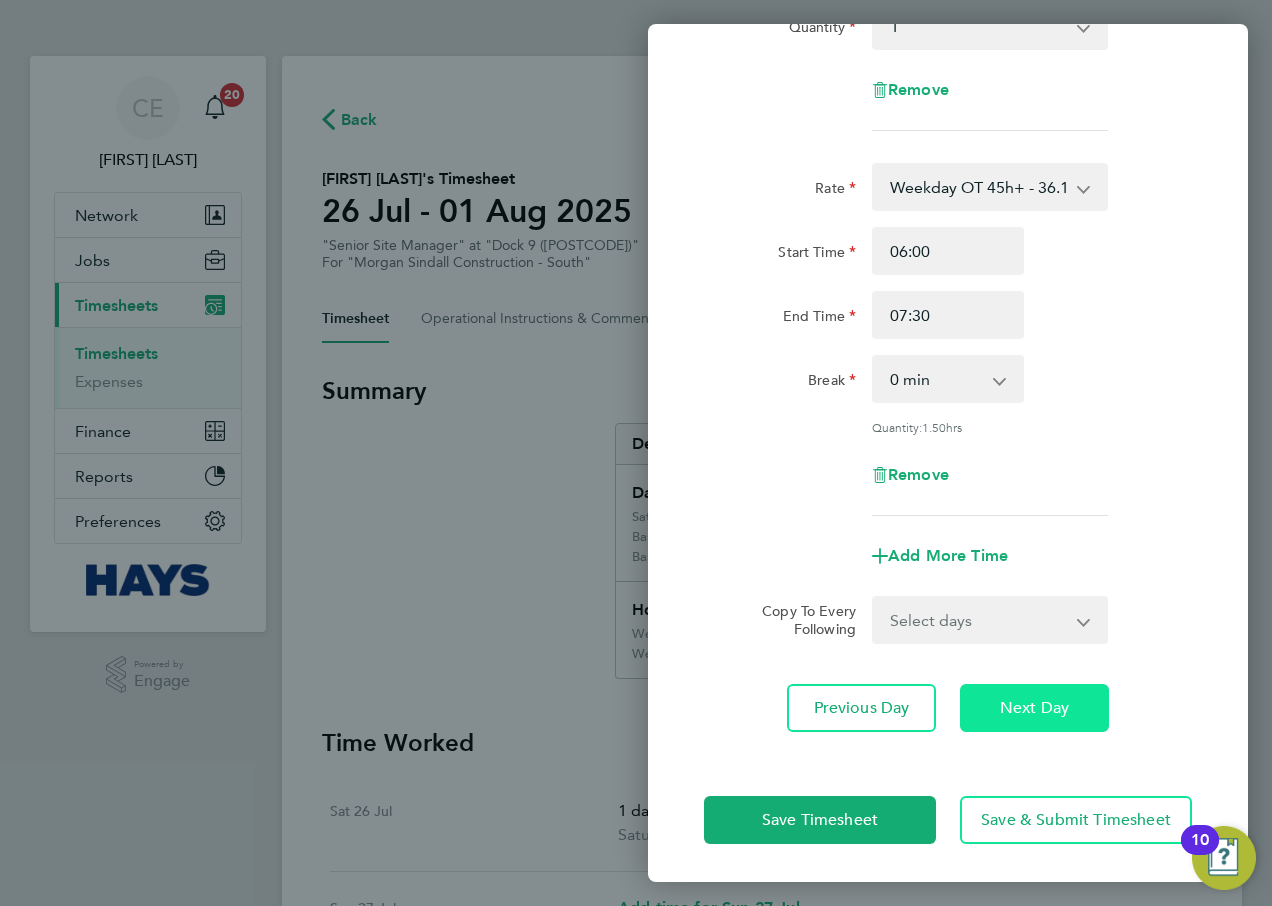 click on "Next Day" 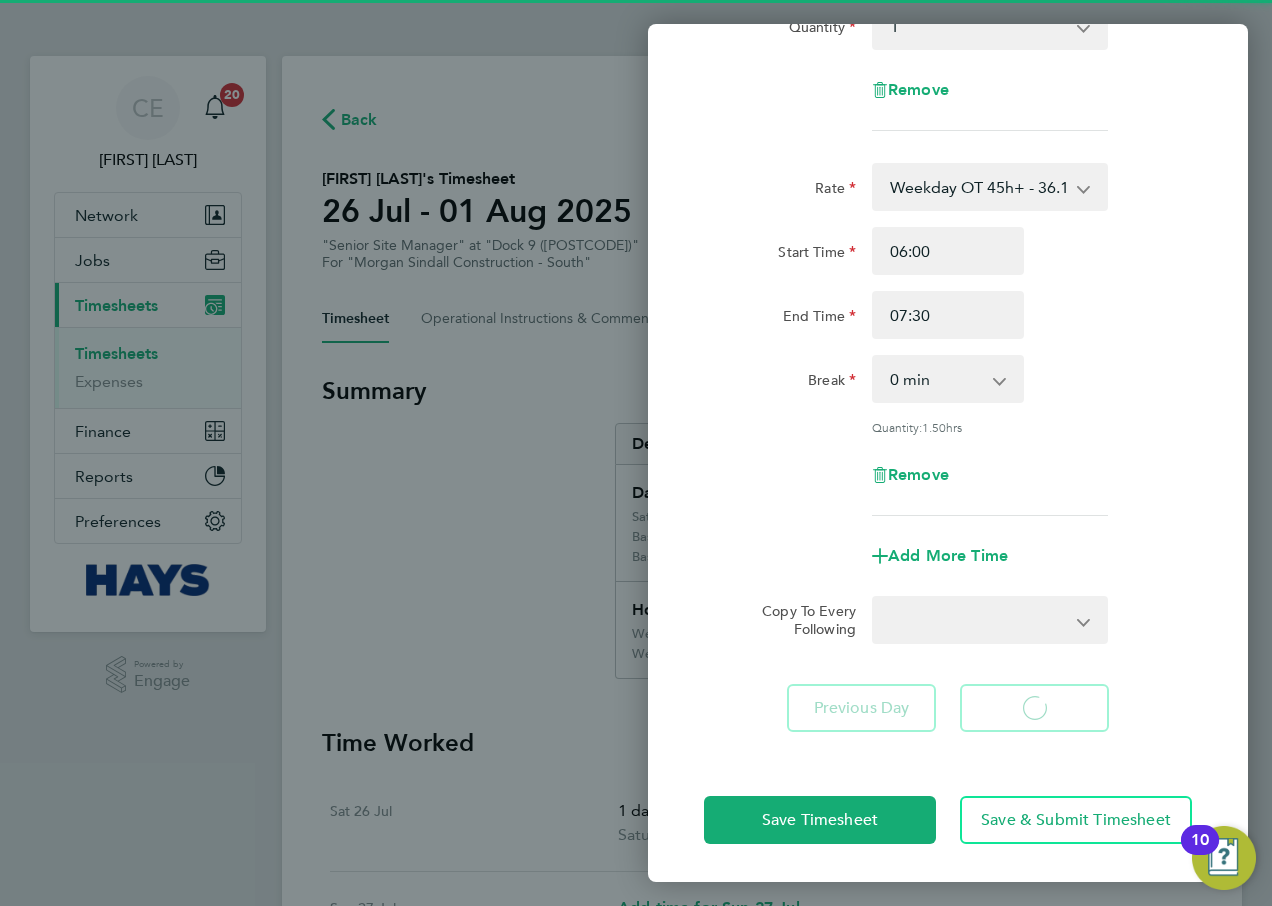 scroll, scrollTop: 0, scrollLeft: 0, axis: both 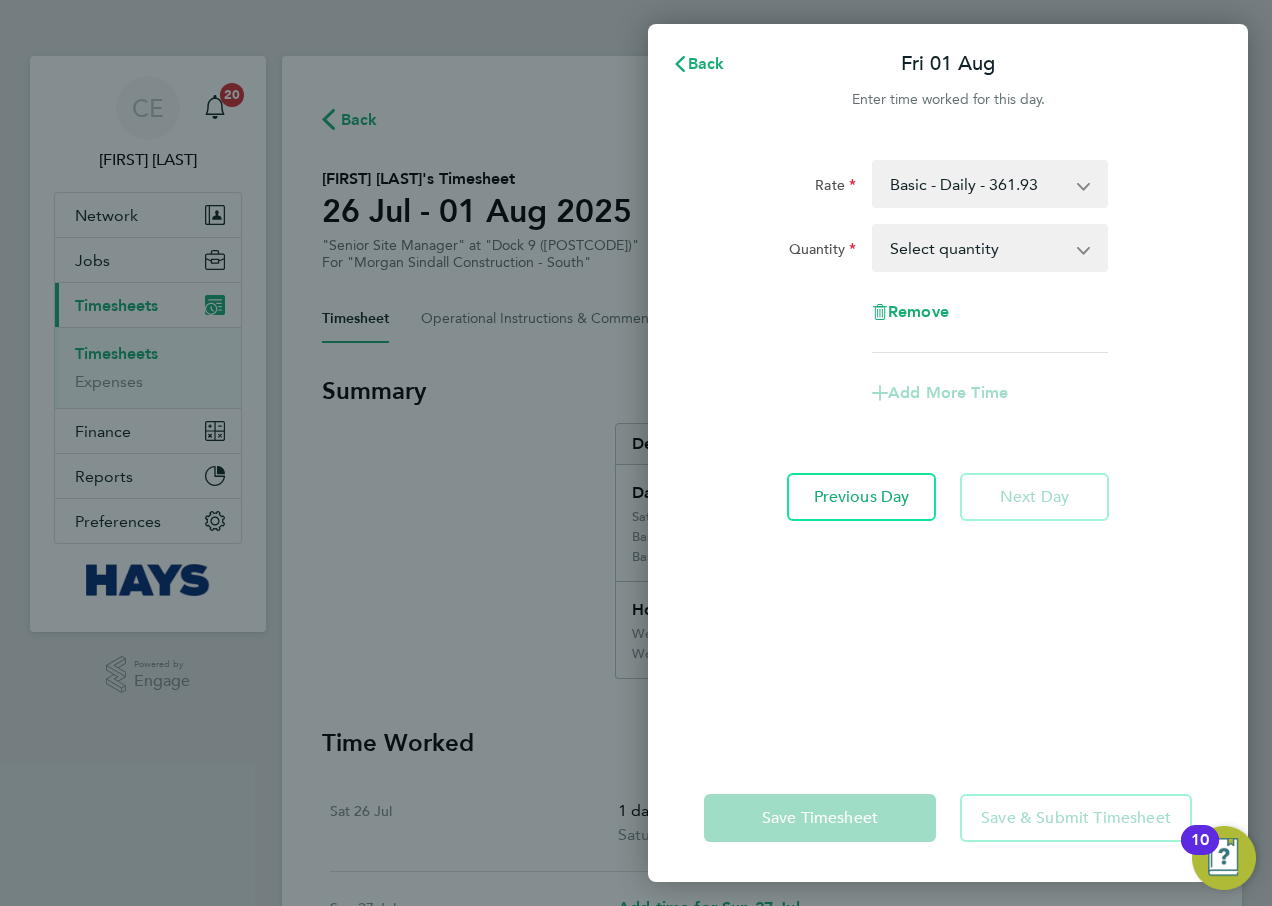 click on "Select quantity   0.5   1" at bounding box center [978, 248] 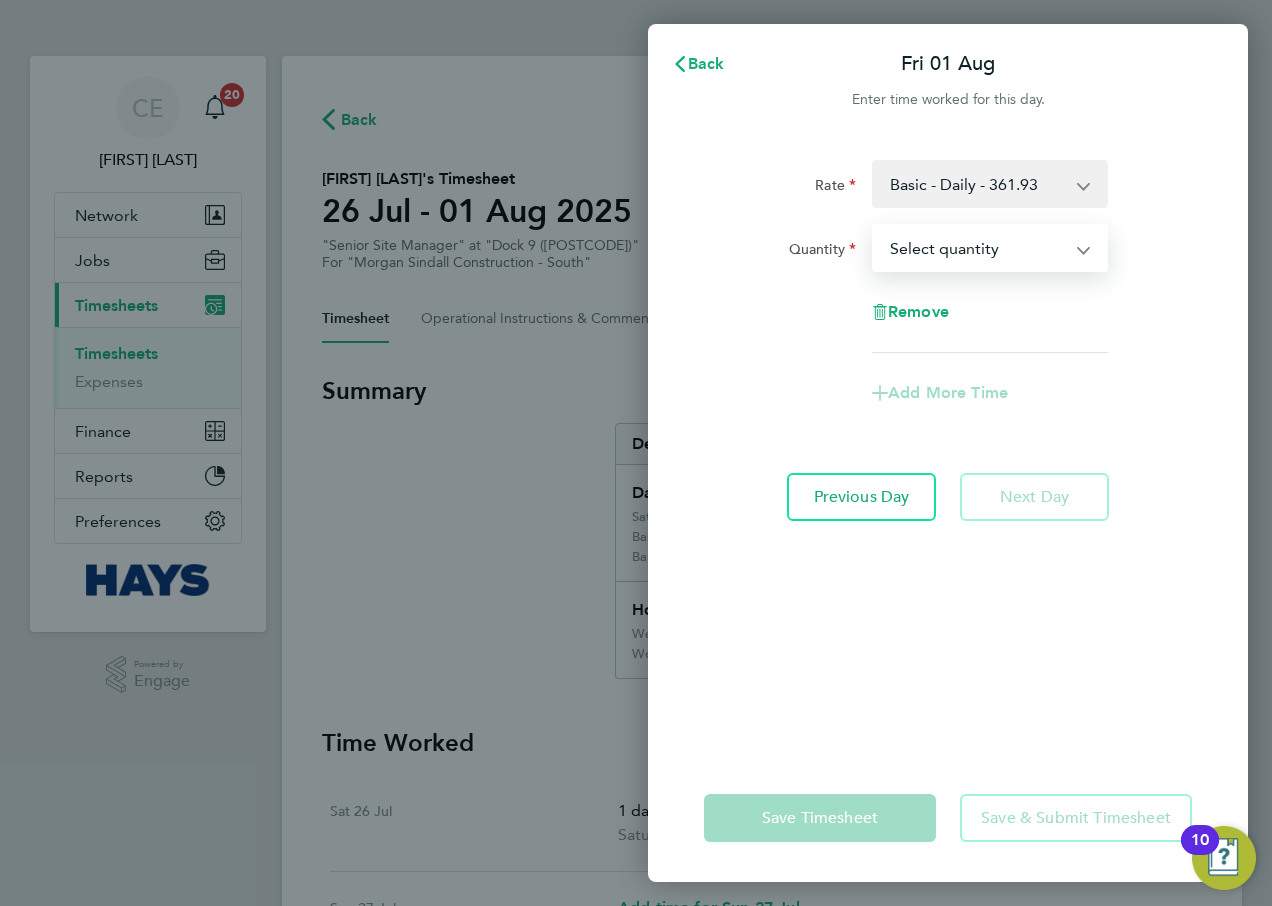 select on "1" 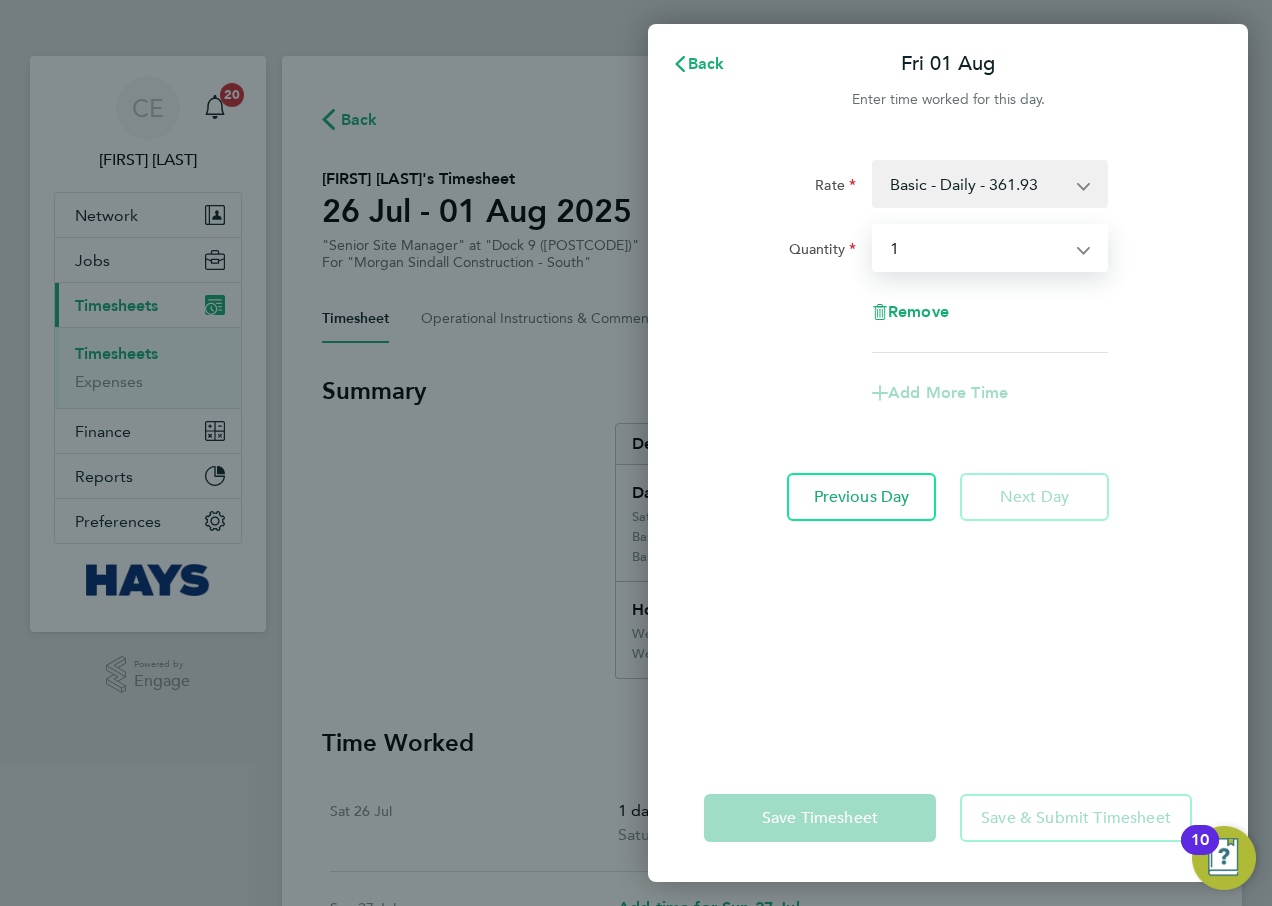 click on "Select quantity   0.5   1" at bounding box center [978, 248] 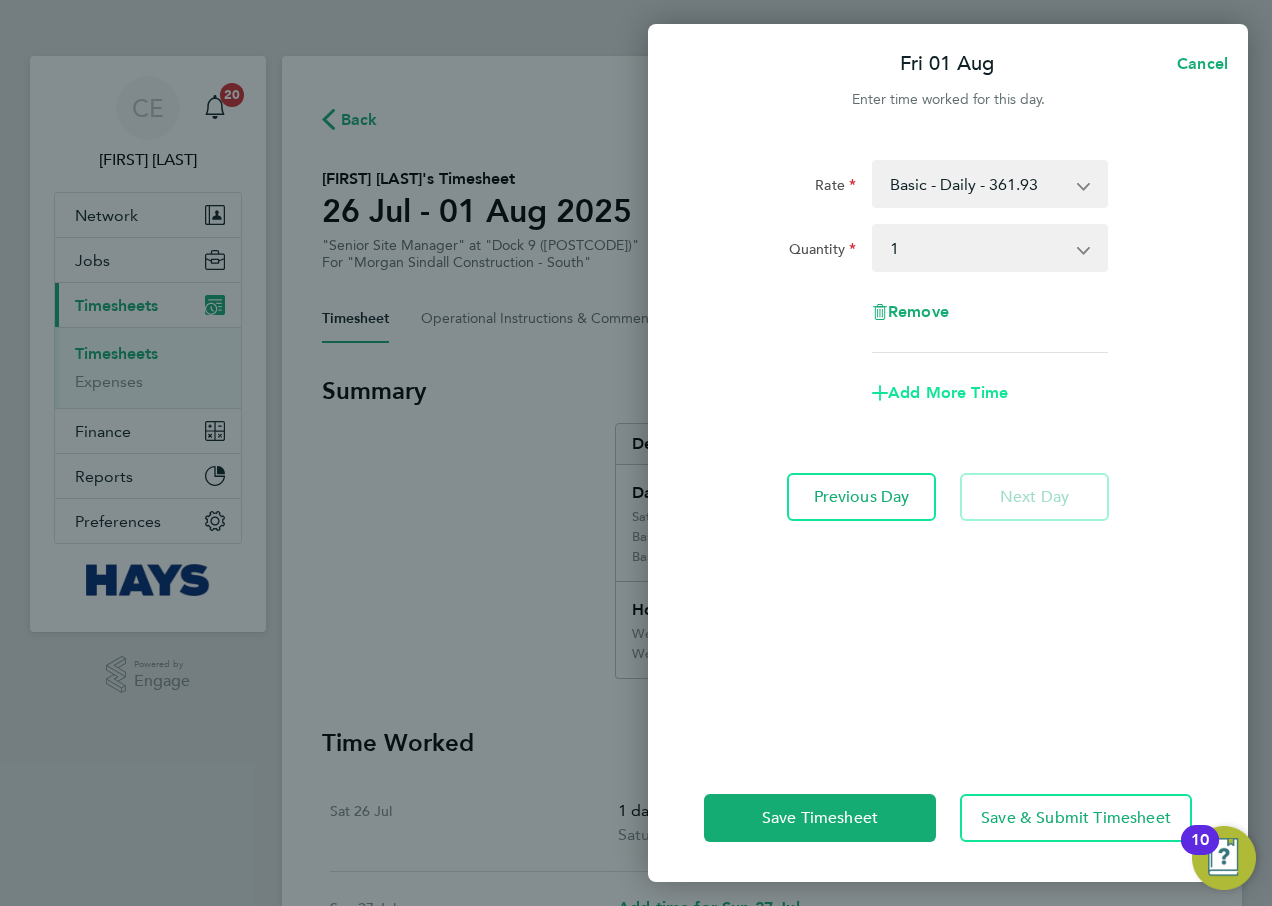 click on "Add More Time" 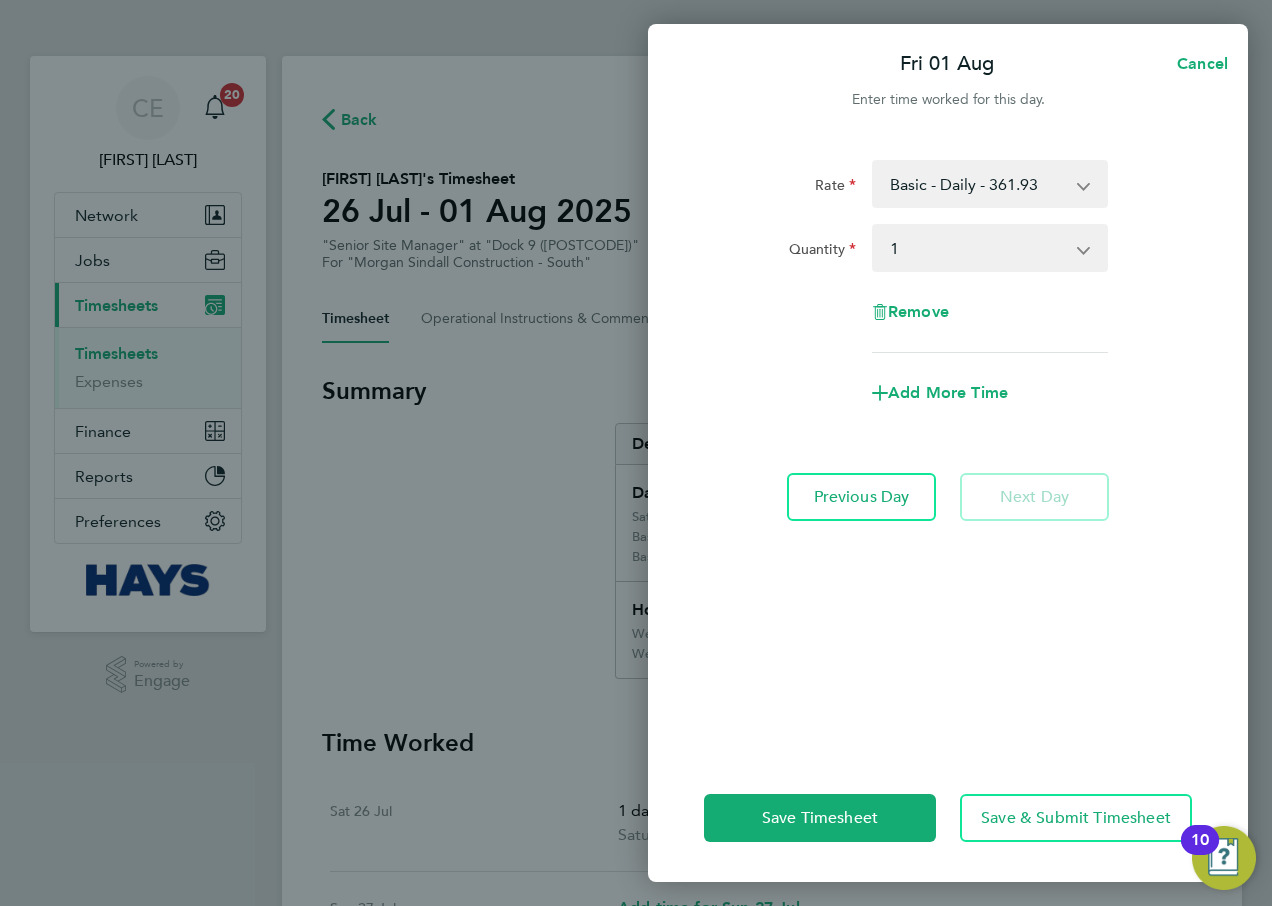 select on "null" 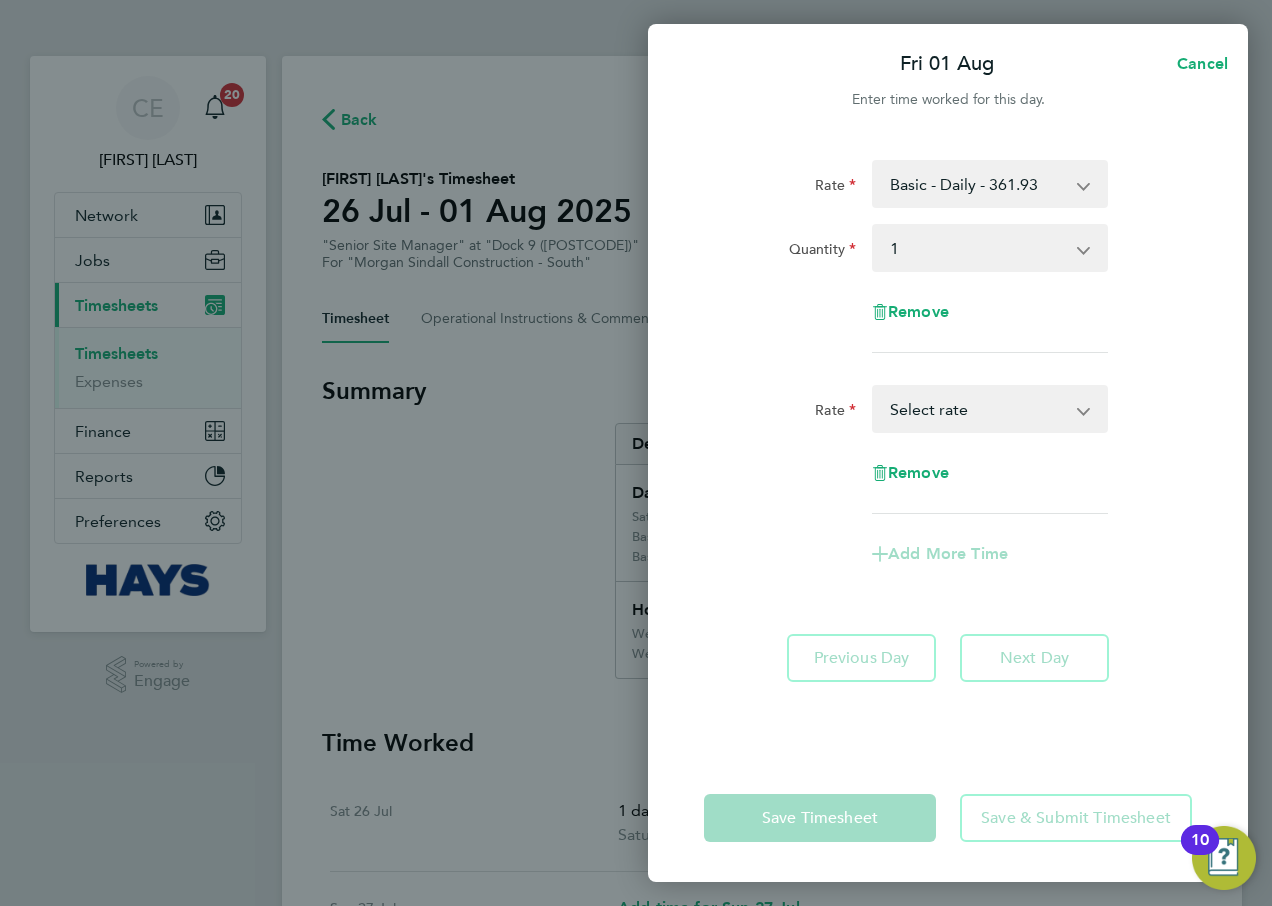 drag, startPoint x: 962, startPoint y: 414, endPoint x: 964, endPoint y: 434, distance: 20.09975 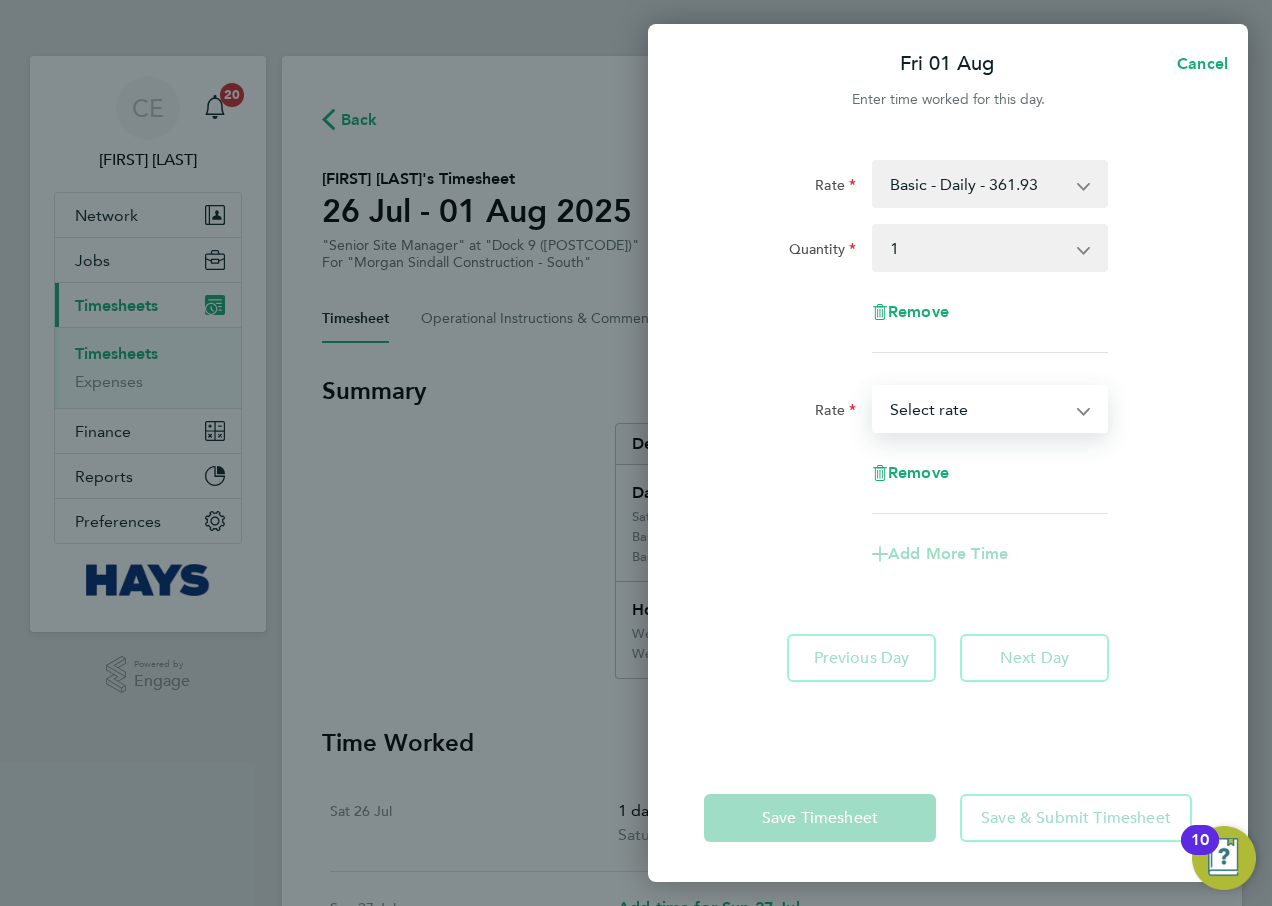 select on "30" 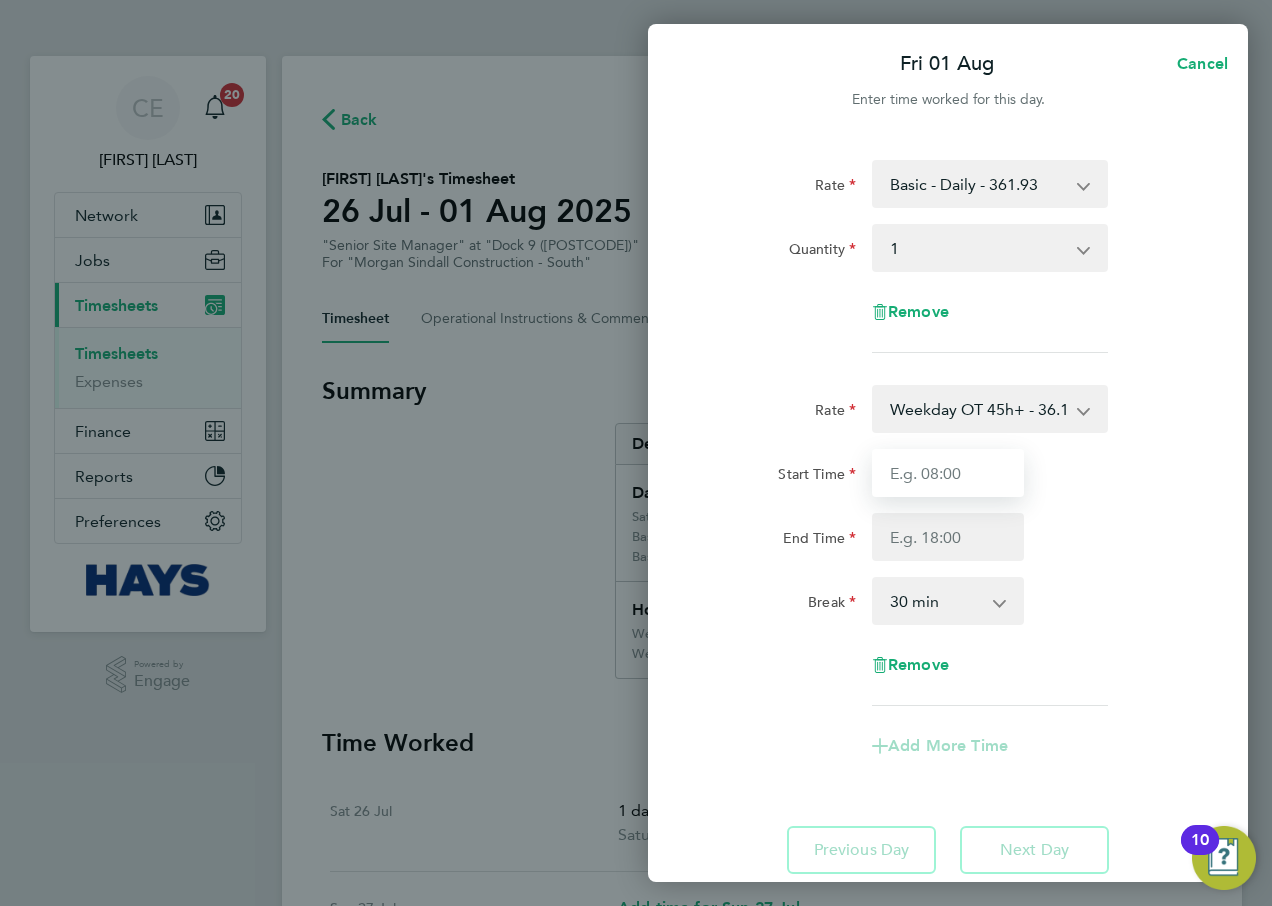 click on "Start Time" at bounding box center (948, 473) 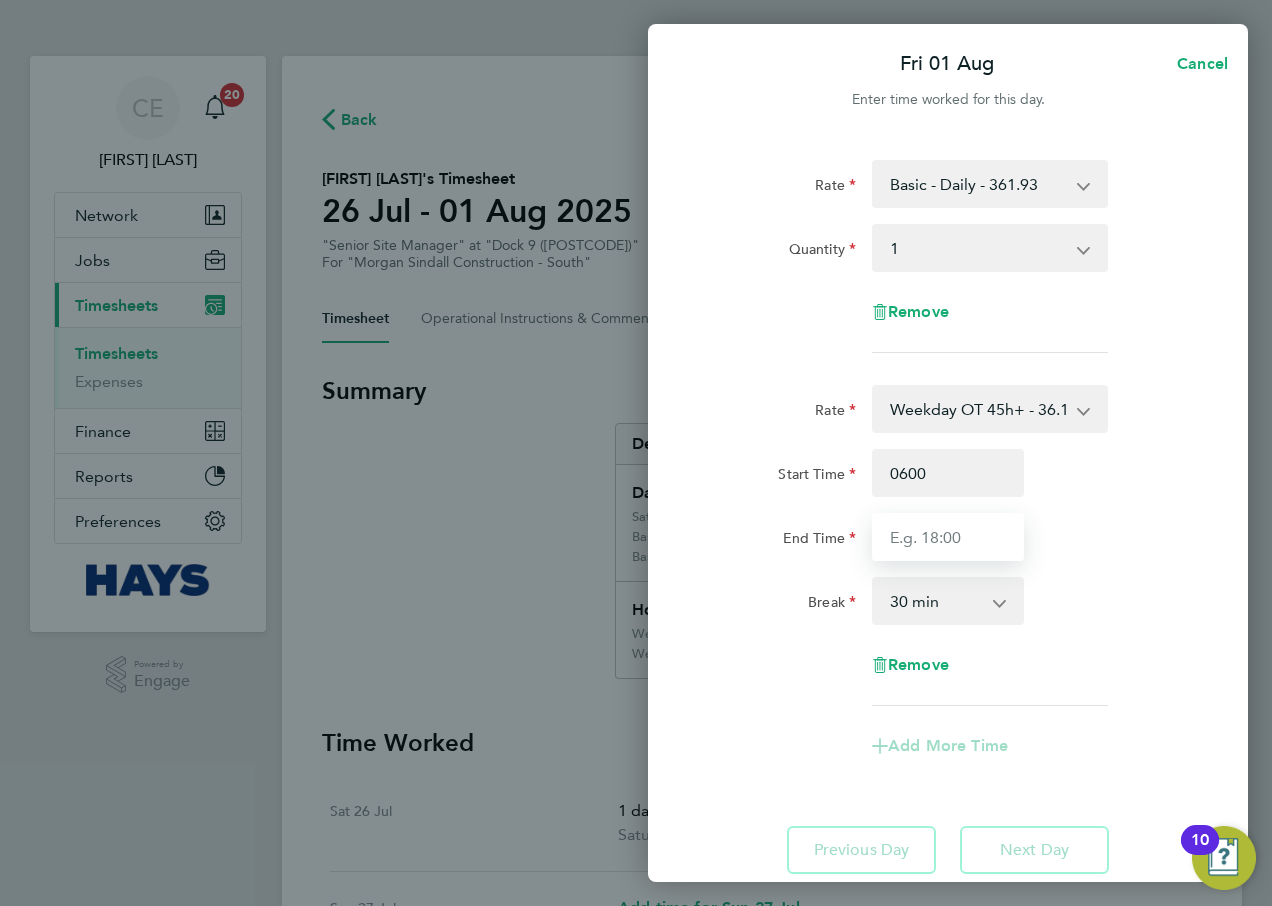 type on "06:00" 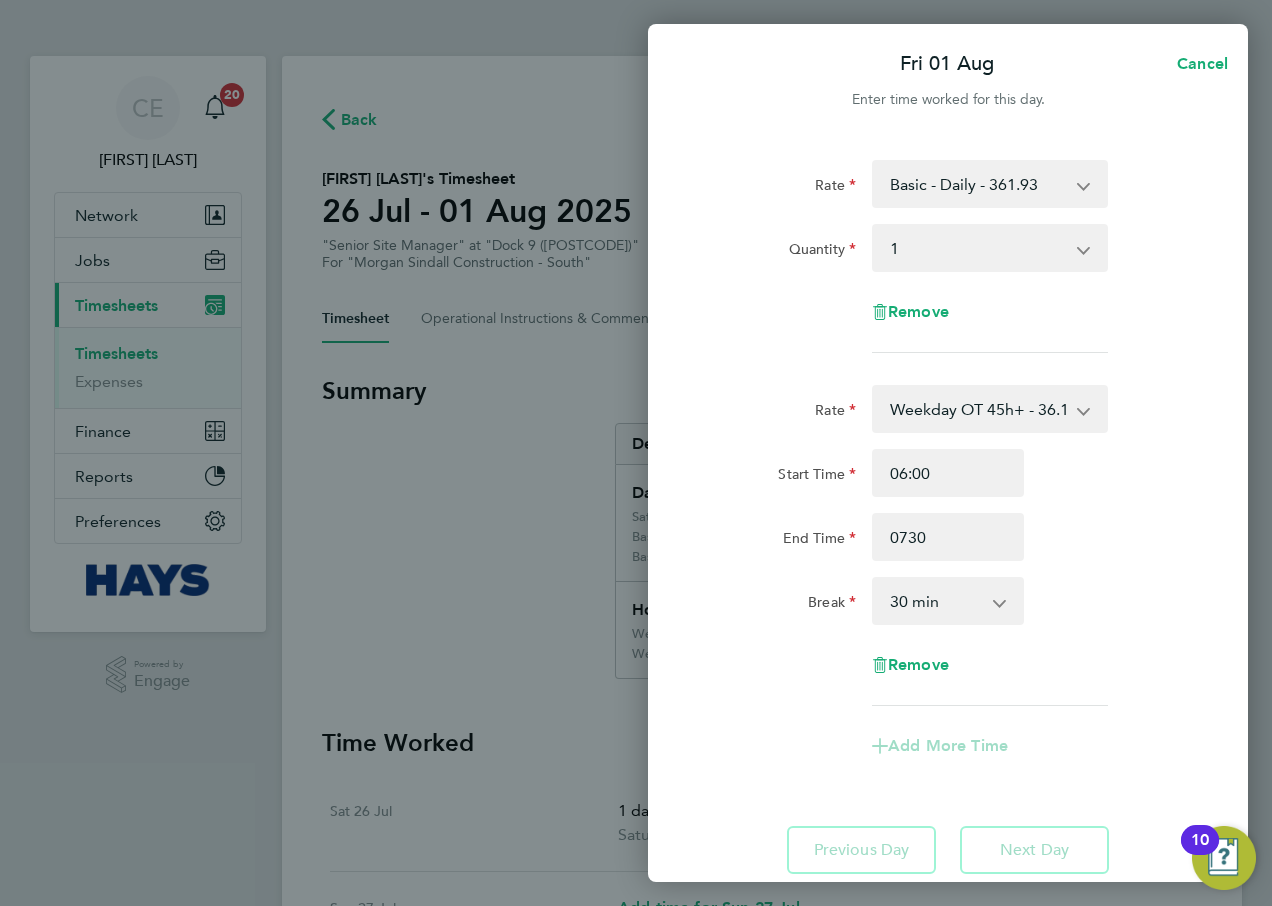 type on "07:30" 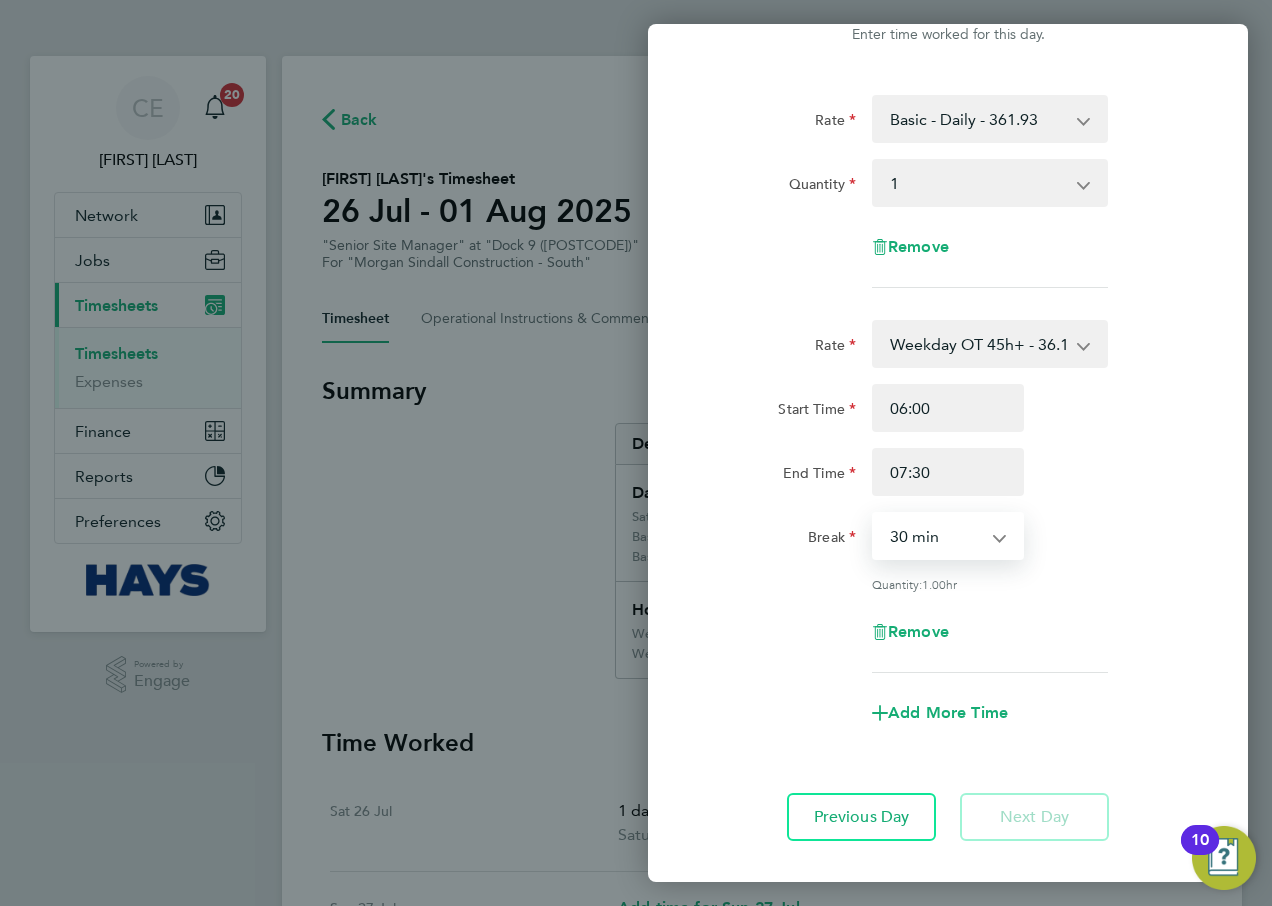 scroll, scrollTop: 100, scrollLeft: 0, axis: vertical 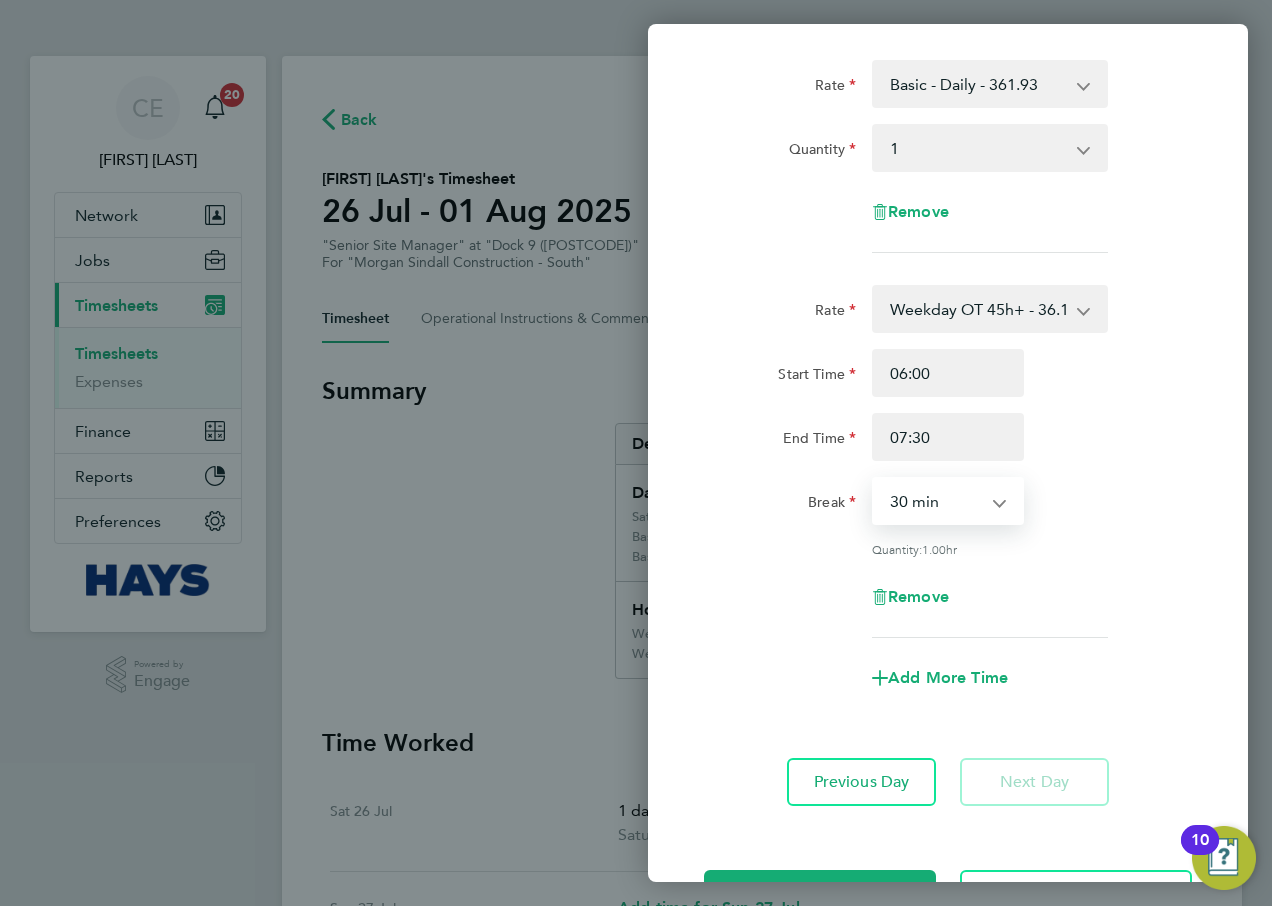drag, startPoint x: 942, startPoint y: 503, endPoint x: 942, endPoint y: 522, distance: 19 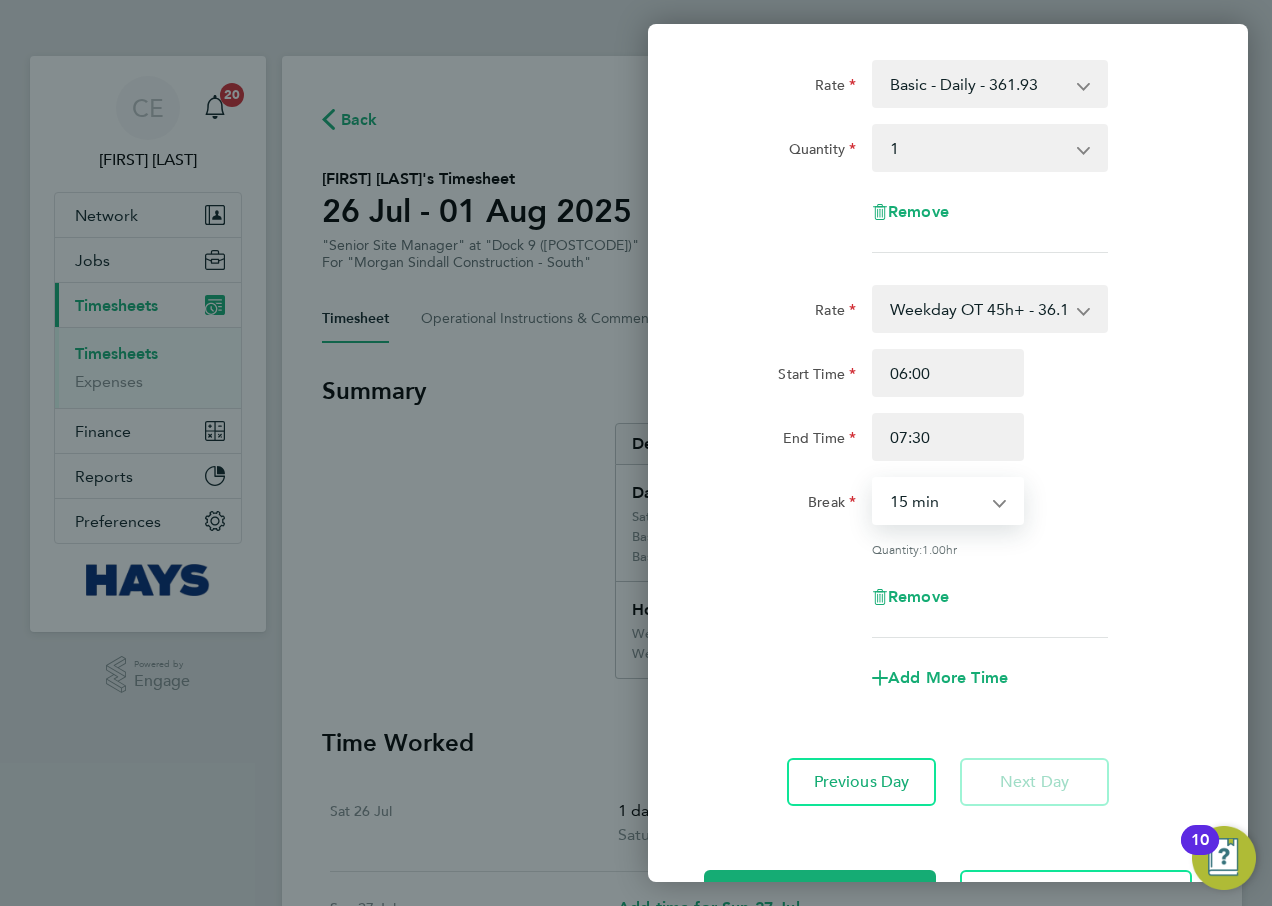 click on "0 min   15 min   30 min   45 min   60 min   75 min" at bounding box center [936, 501] 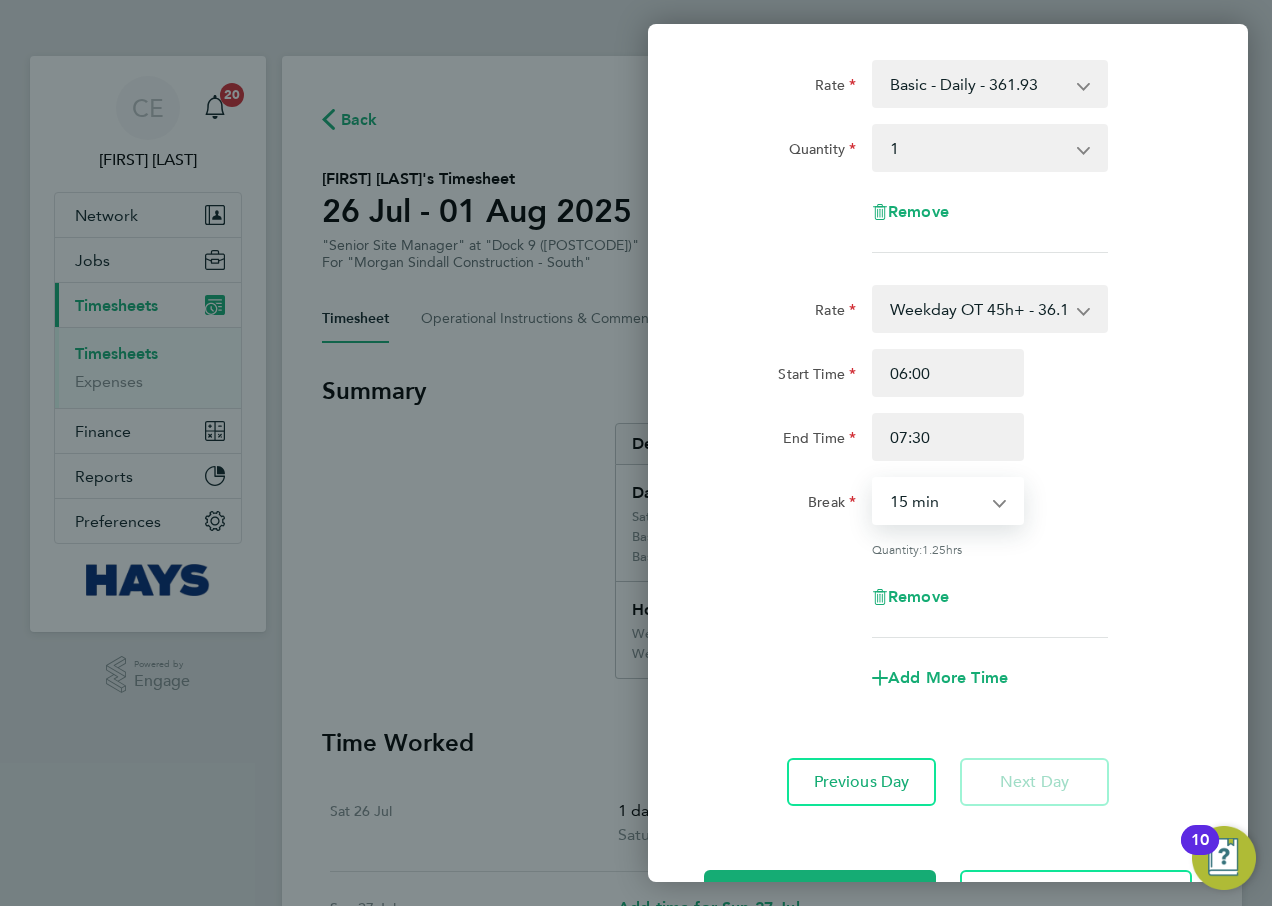 click on "0 min   15 min   30 min   45 min   60 min   75 min" at bounding box center [936, 501] 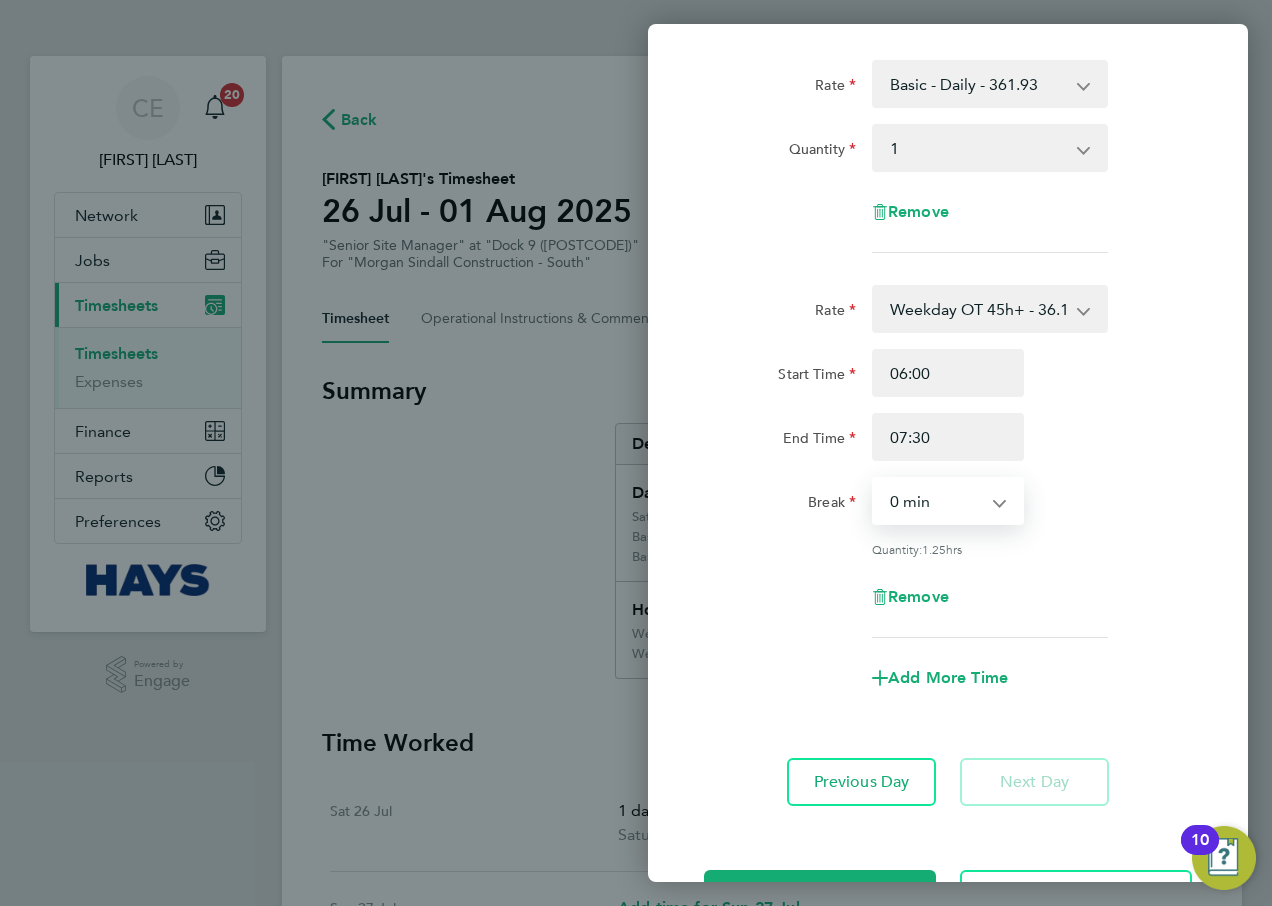 click on "0 min   15 min   30 min   45 min   60 min   75 min" at bounding box center [936, 501] 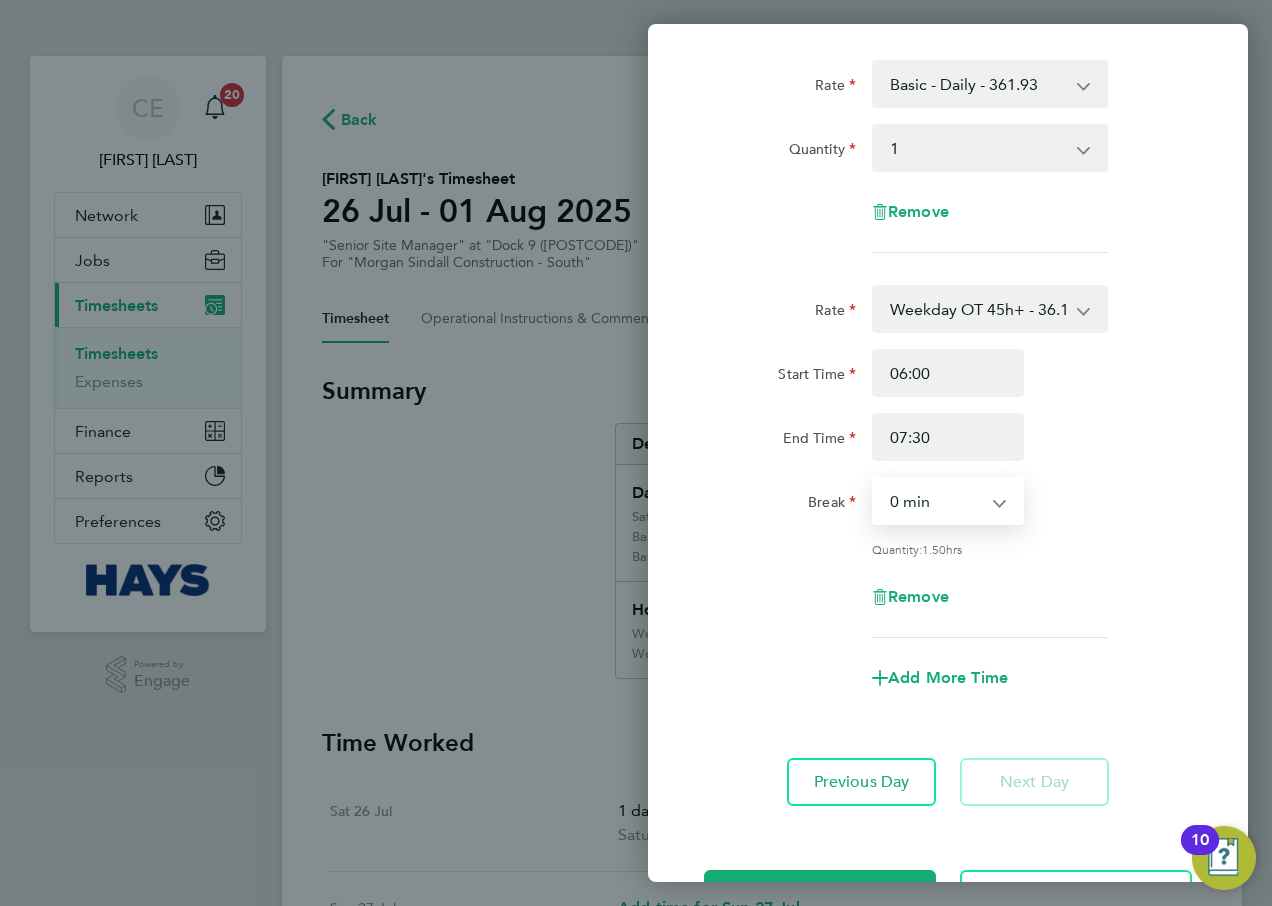 drag, startPoint x: 1070, startPoint y: 661, endPoint x: 1134, endPoint y: 743, distance: 104.019226 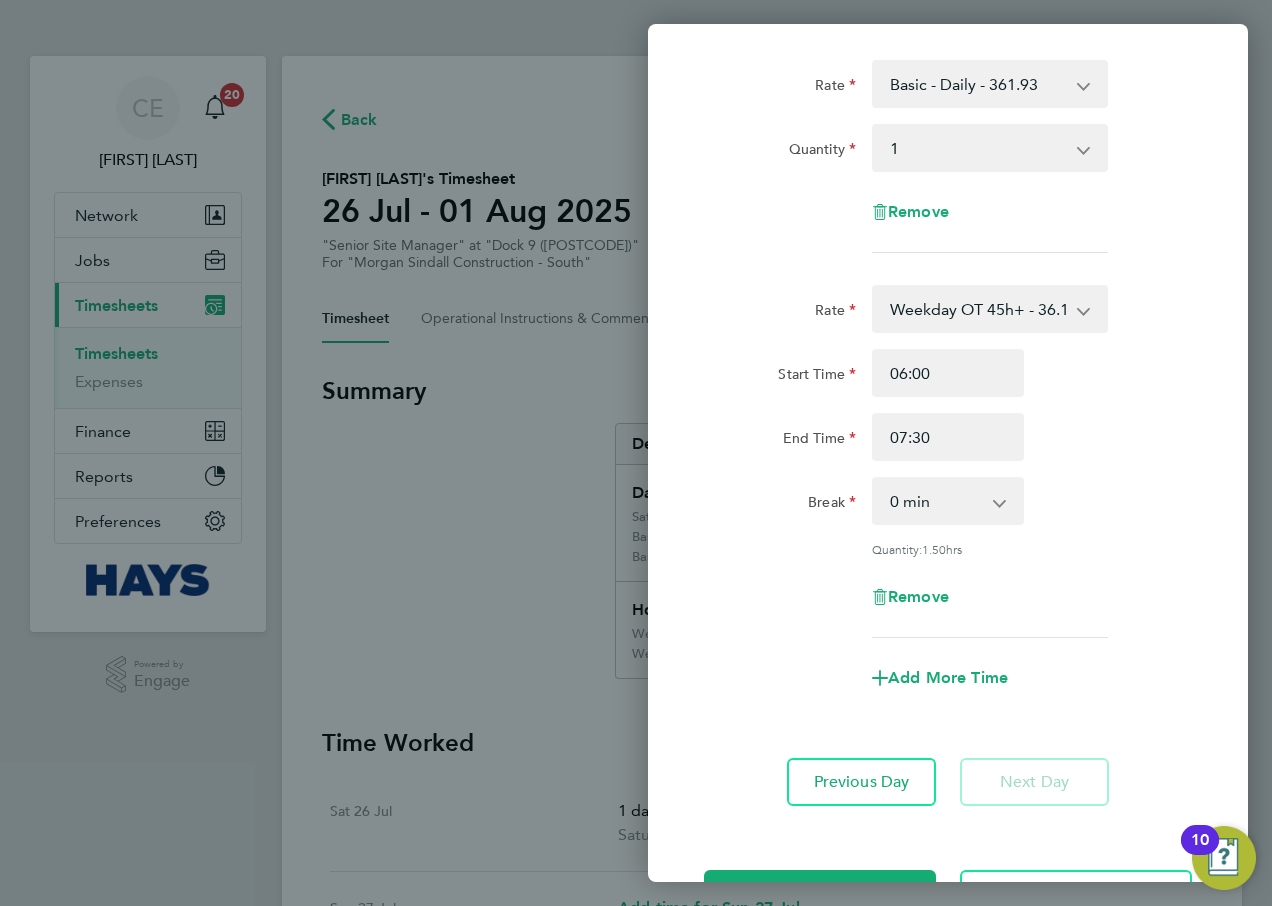 drag, startPoint x: 1134, startPoint y: 743, endPoint x: 783, endPoint y: 571, distance: 390.87723 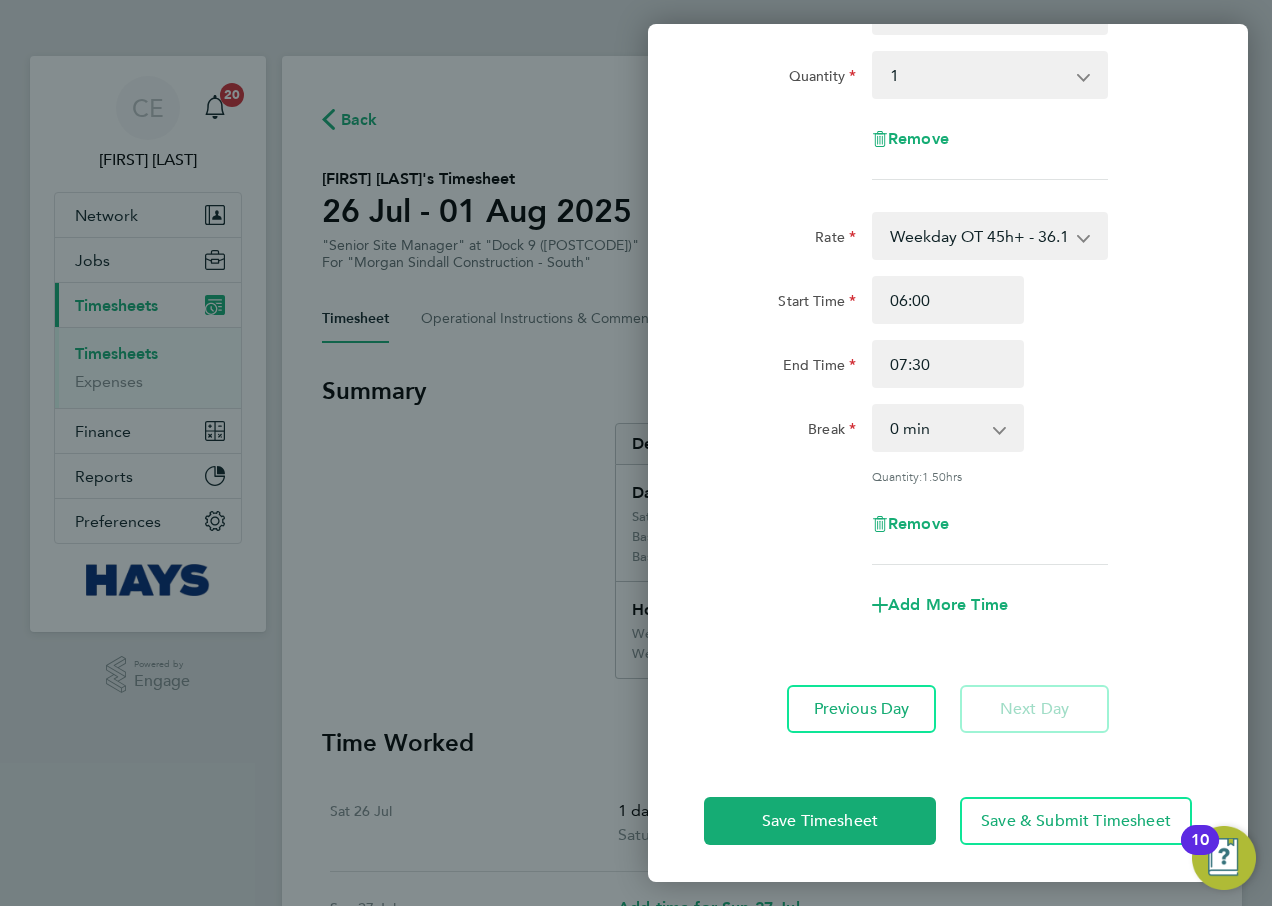 scroll, scrollTop: 174, scrollLeft: 0, axis: vertical 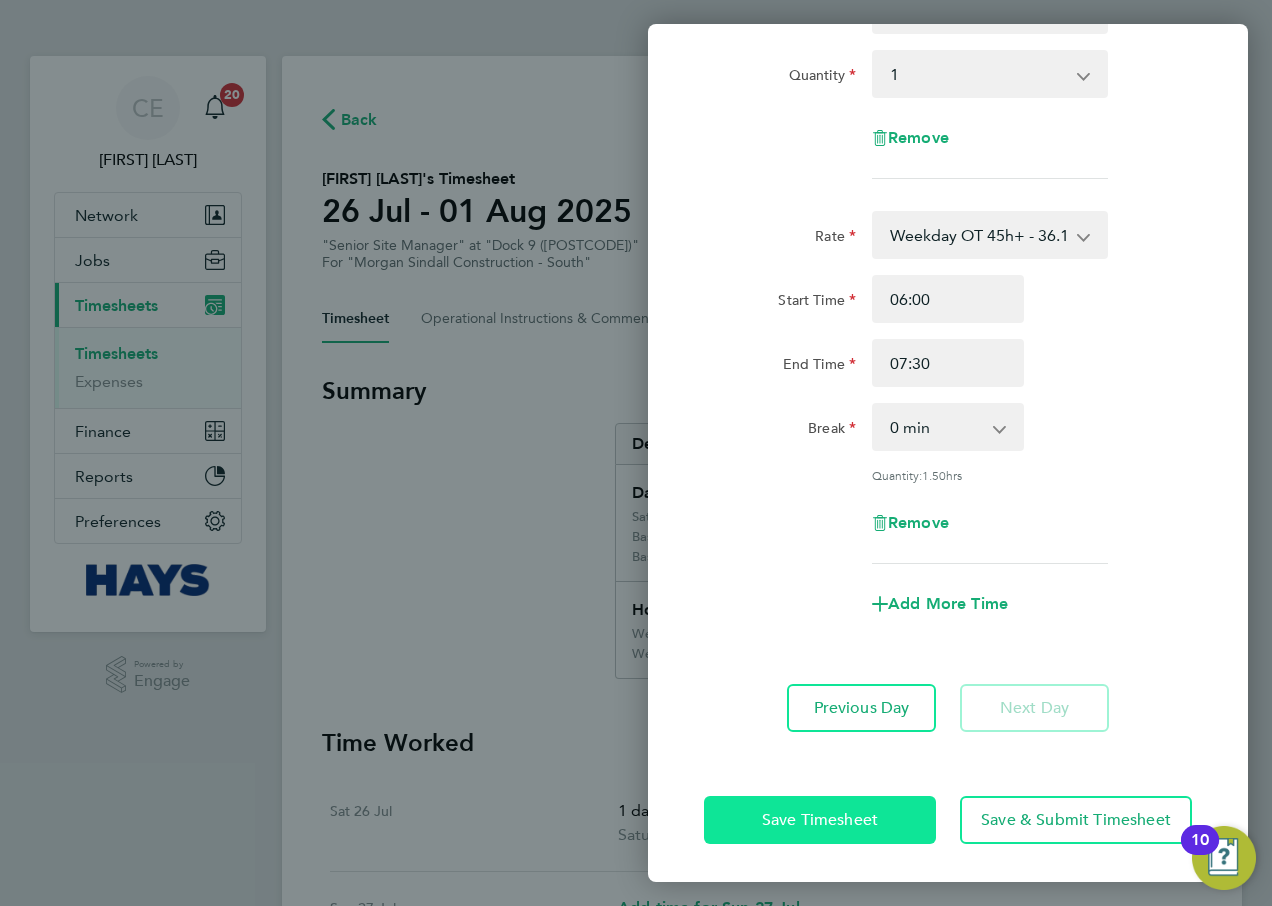 click on "Save Timesheet" 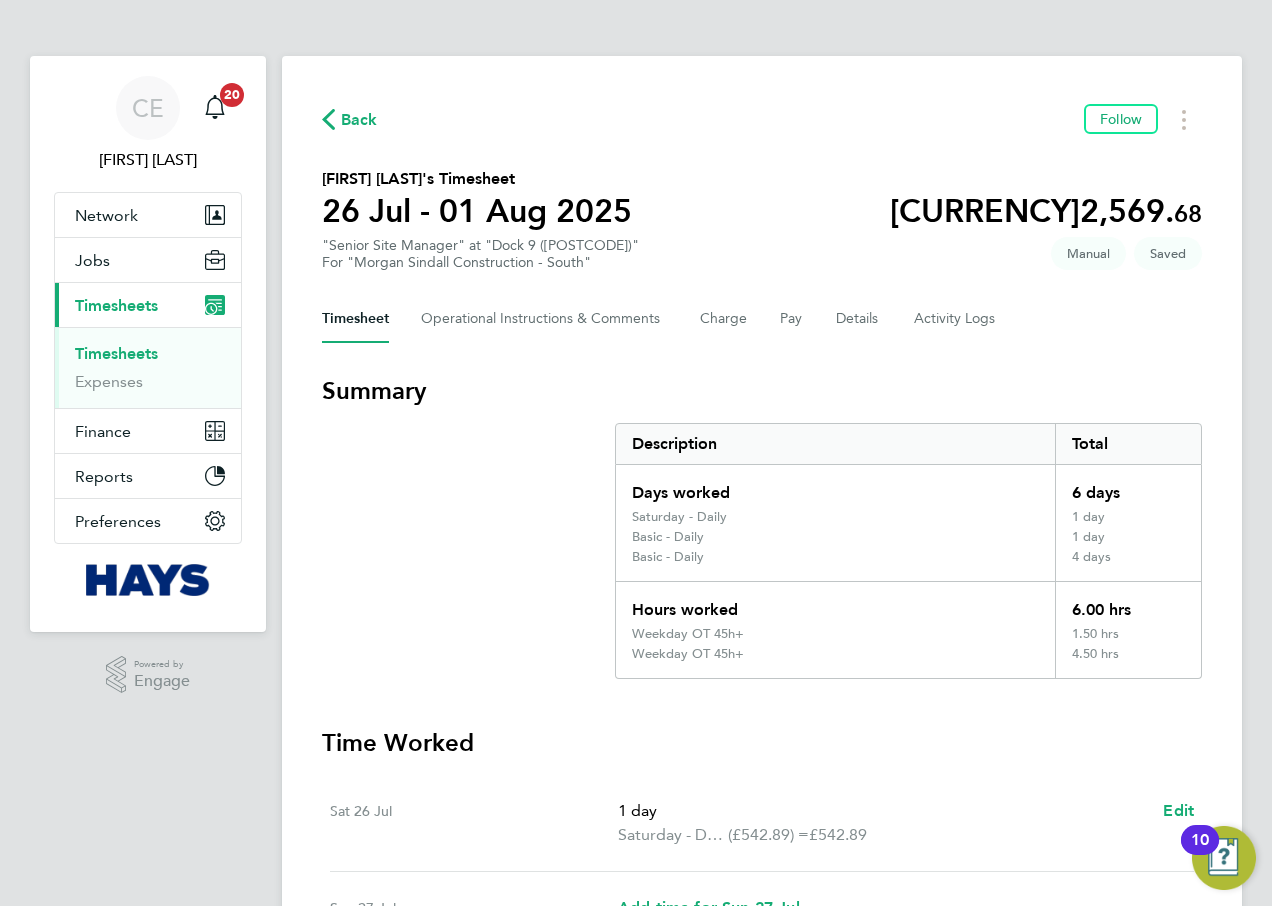 click on "Summary   Description   Total   Days worked   6 days   Saturday - Daily   1 day   Basic - Daily   1 day   Basic - Daily   4 days   Hours worked   6.00 hrs   Weekday OT 45h+   1.50 hrs   Weekday OT 45h+   4.50 hrs" at bounding box center [762, 527] 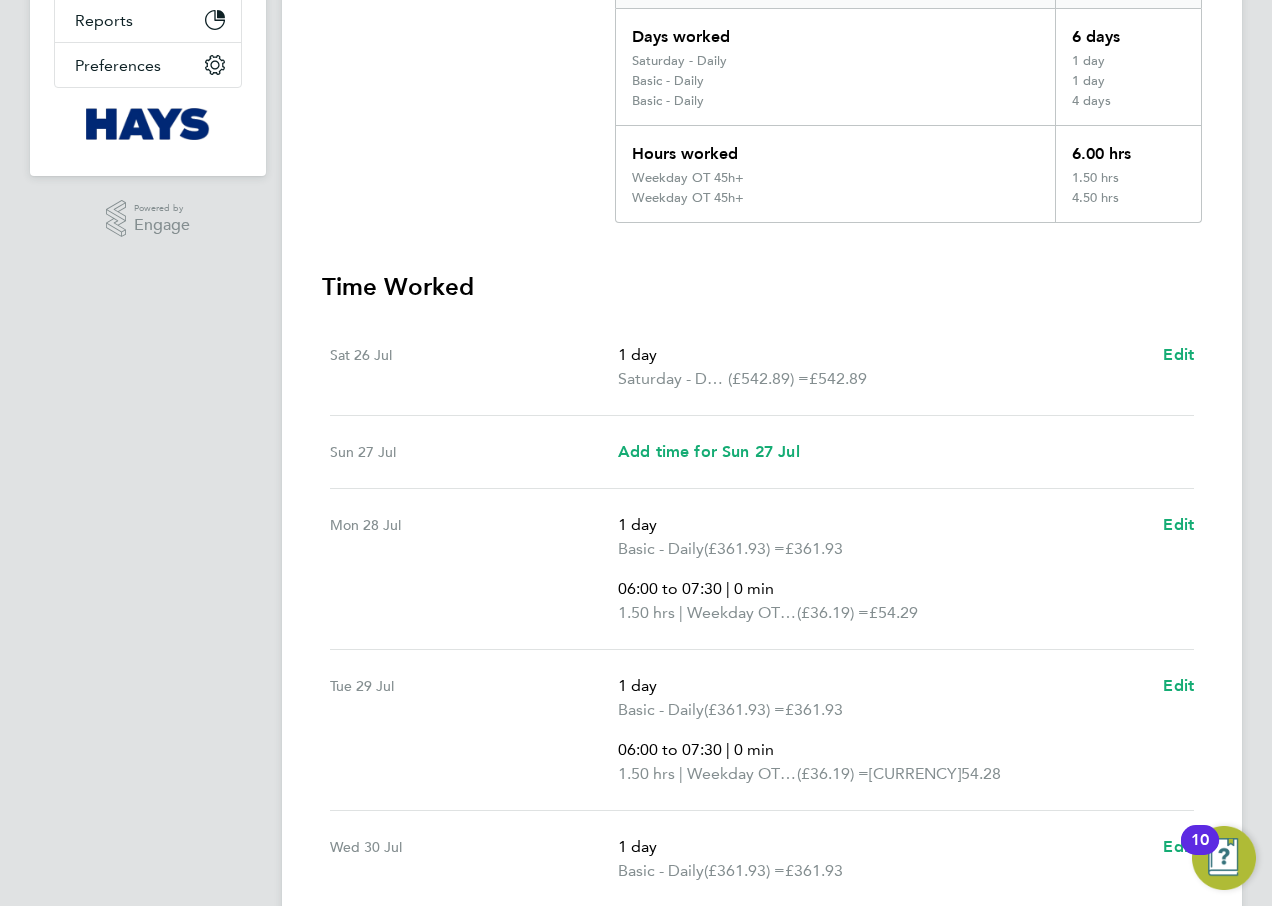 scroll, scrollTop: 956, scrollLeft: 0, axis: vertical 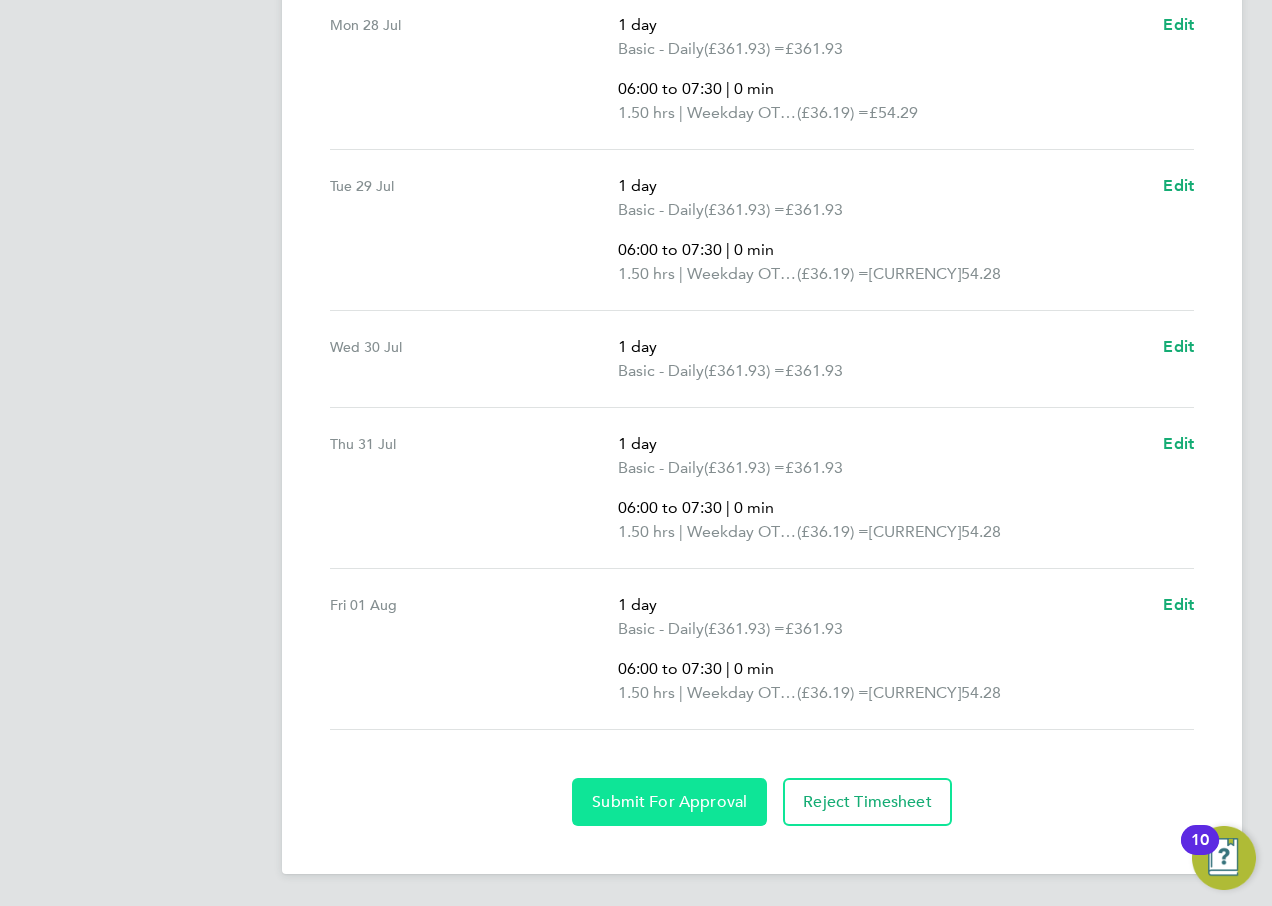 click on "Submit For Approval" 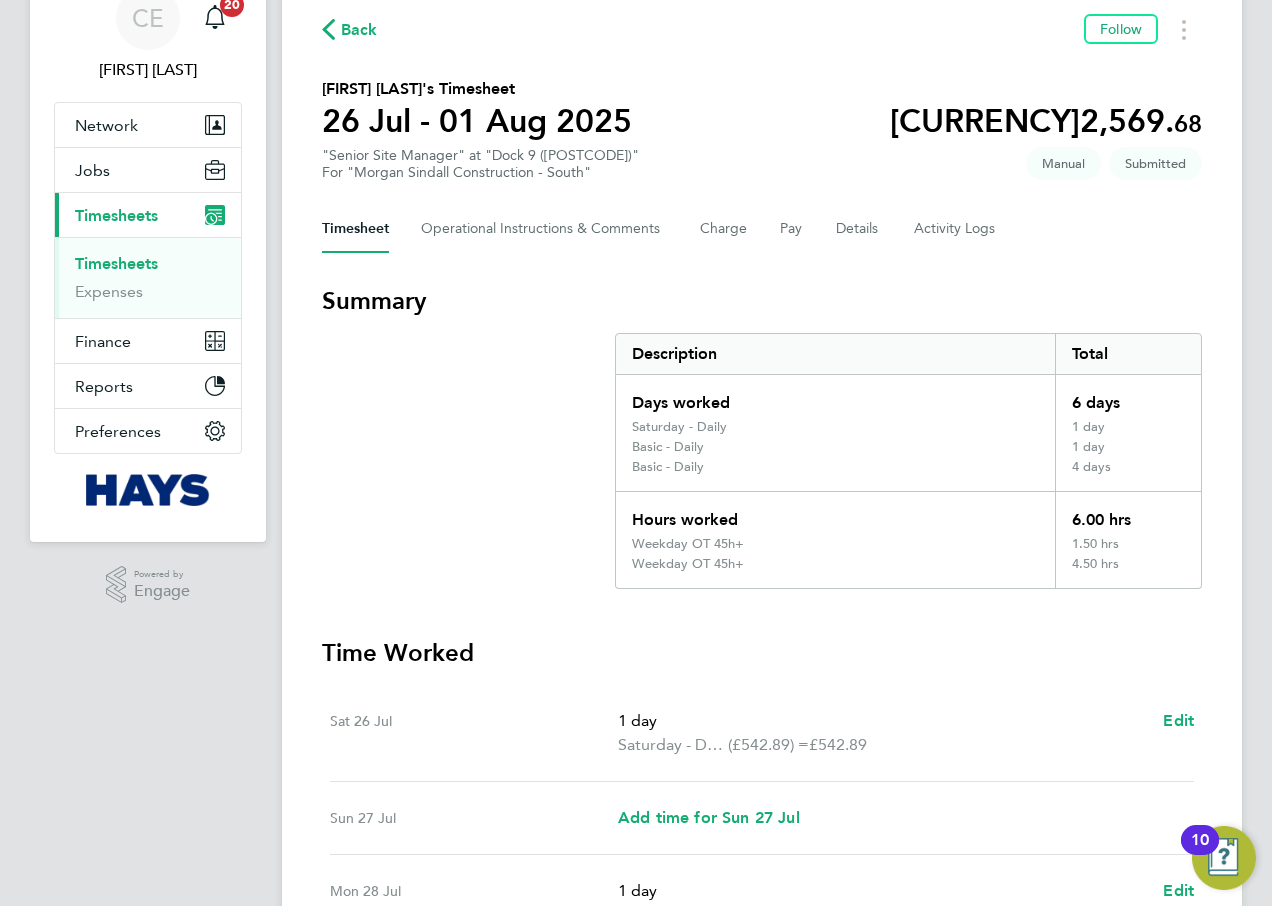 scroll, scrollTop: 0, scrollLeft: 0, axis: both 